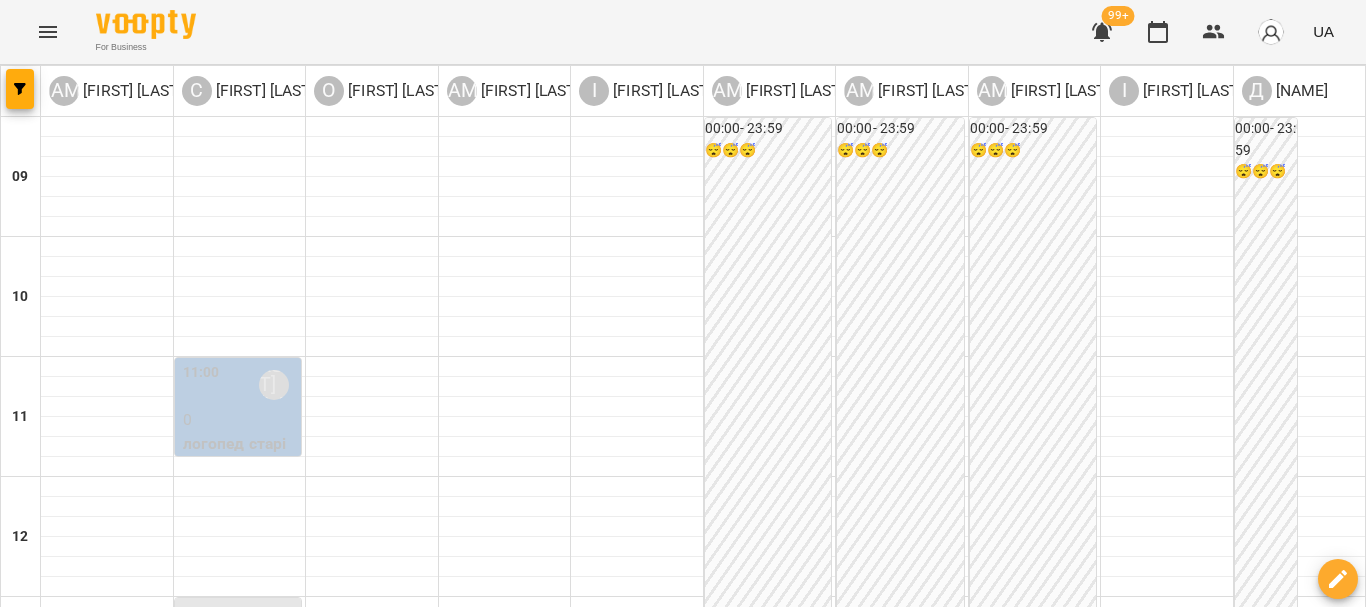 scroll, scrollTop: 0, scrollLeft: 0, axis: both 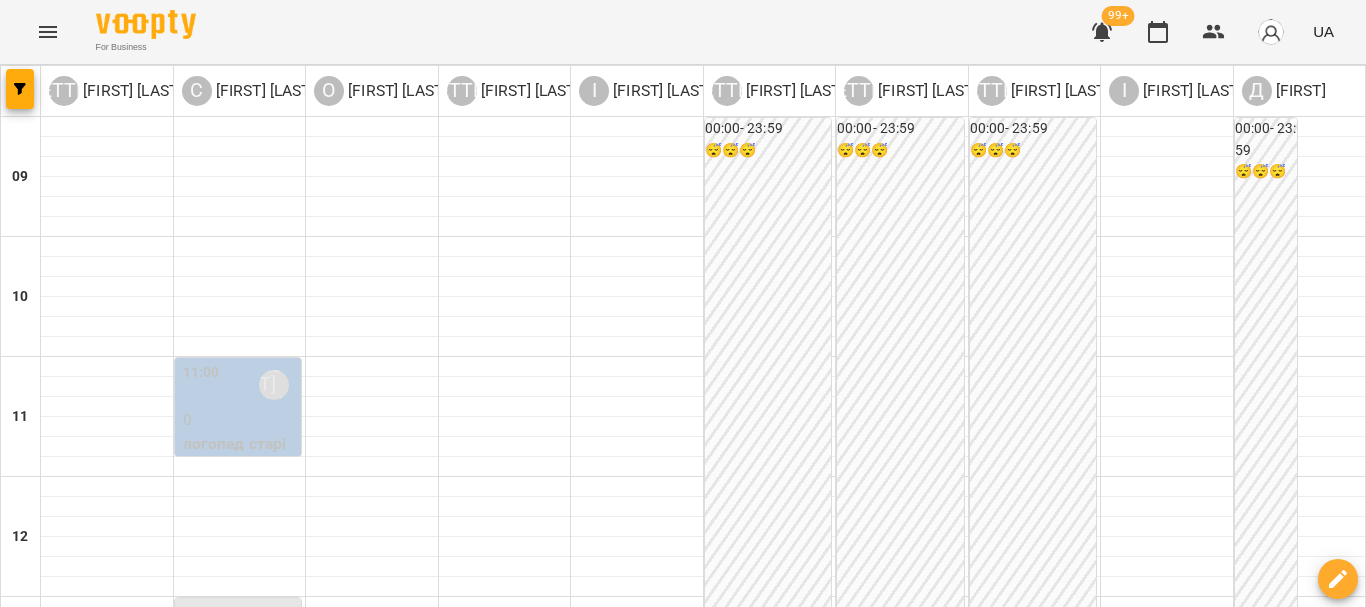 click 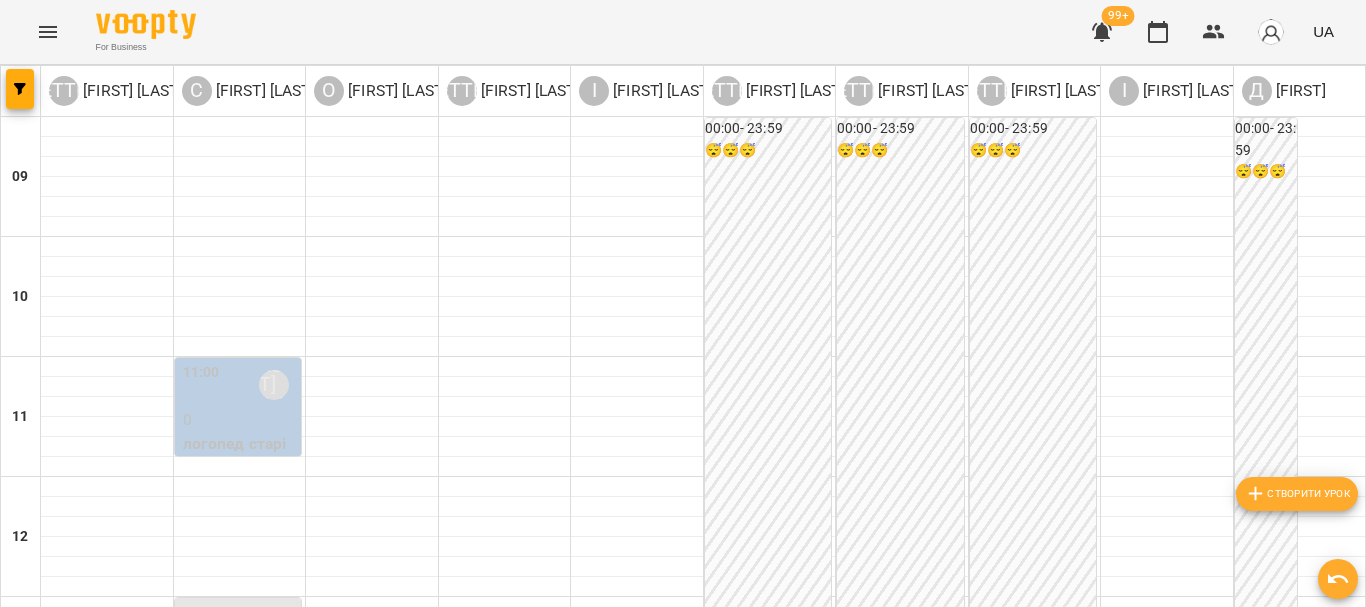 click on "Створити урок" at bounding box center (1297, 494) 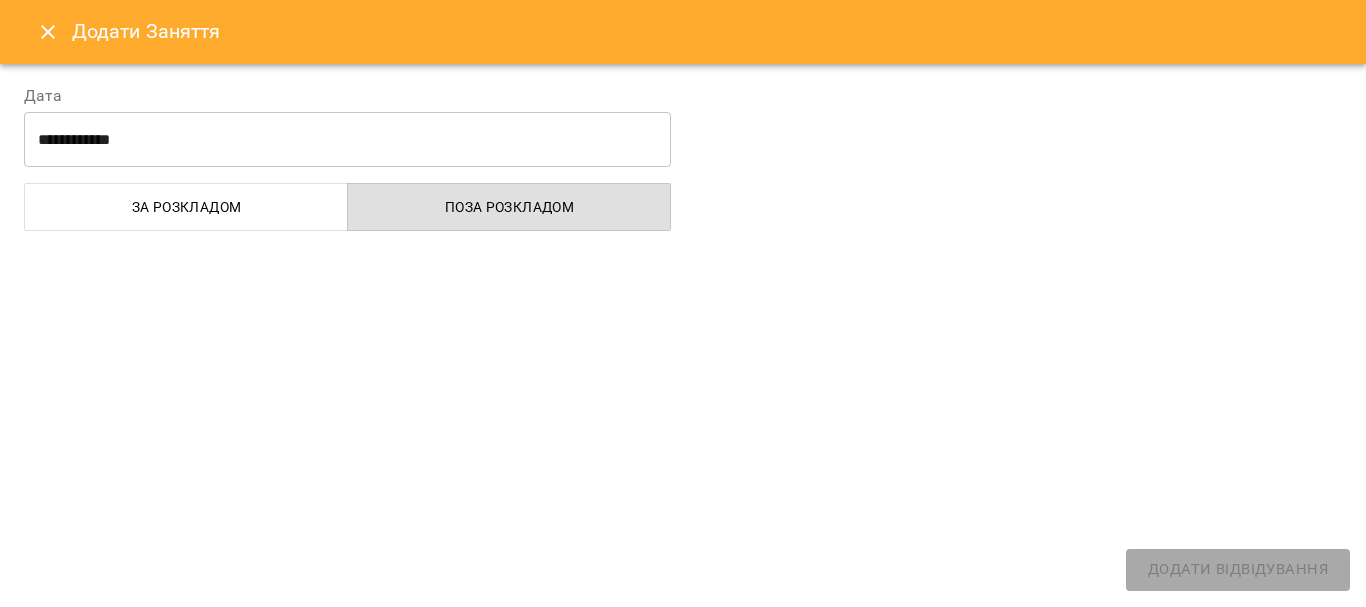 select 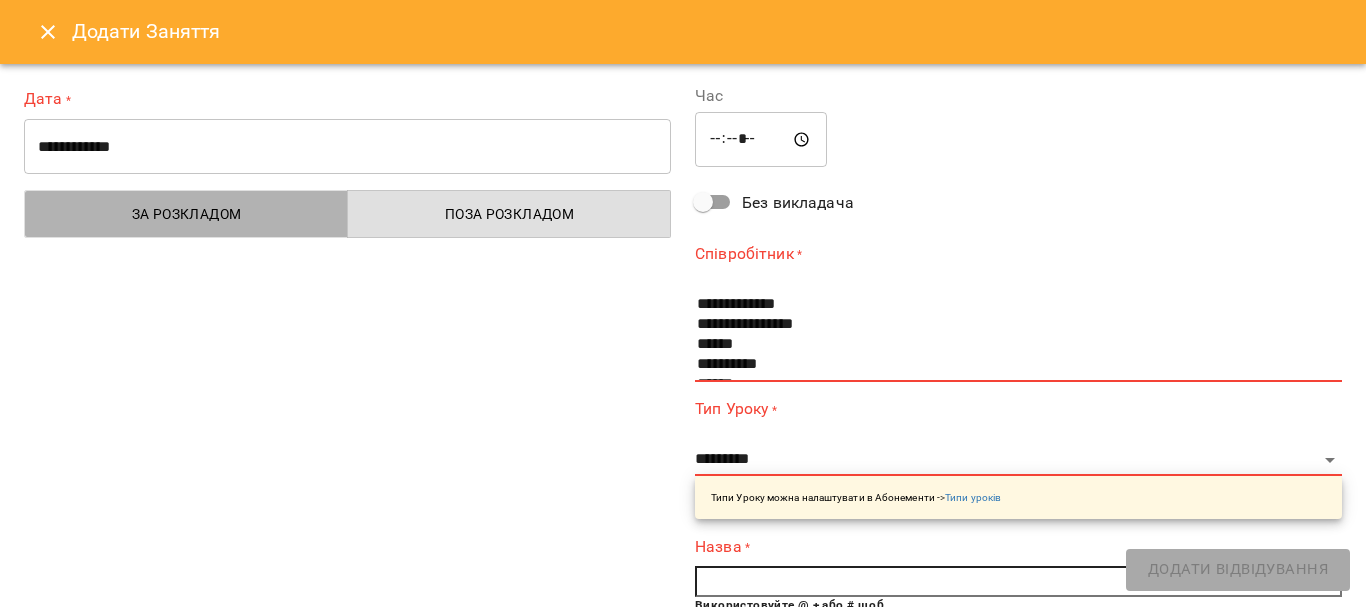 click on "За розкладом" at bounding box center (186, 214) 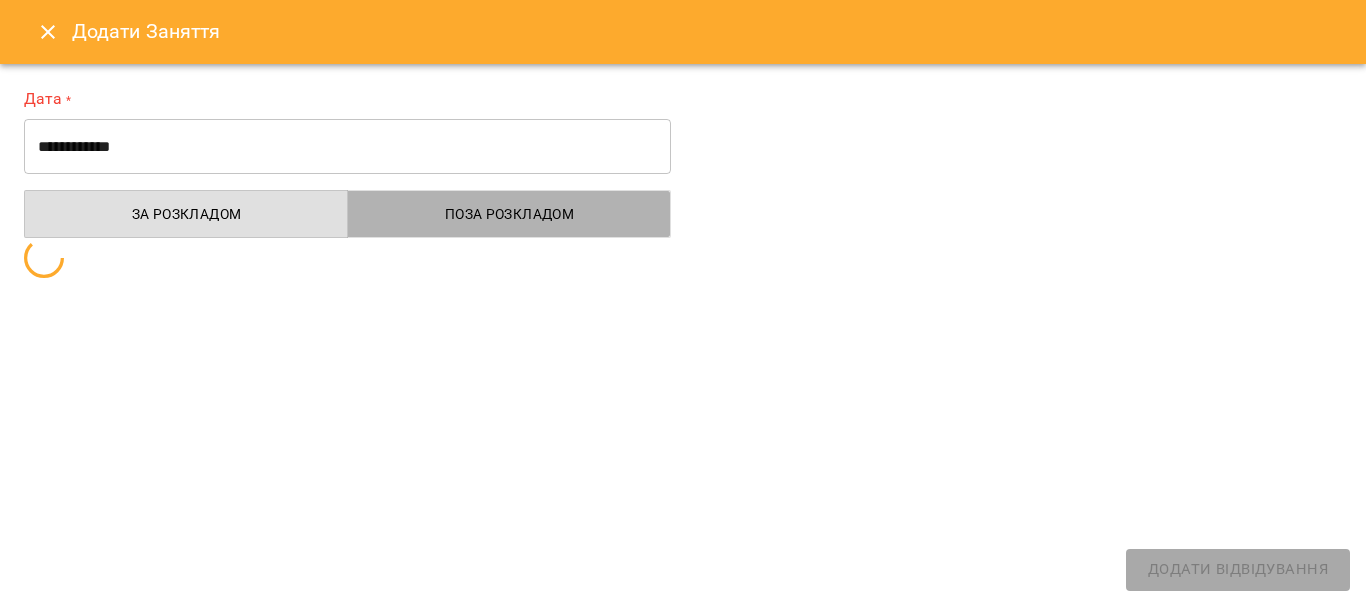 click on "Поза розкладом" at bounding box center (509, 214) 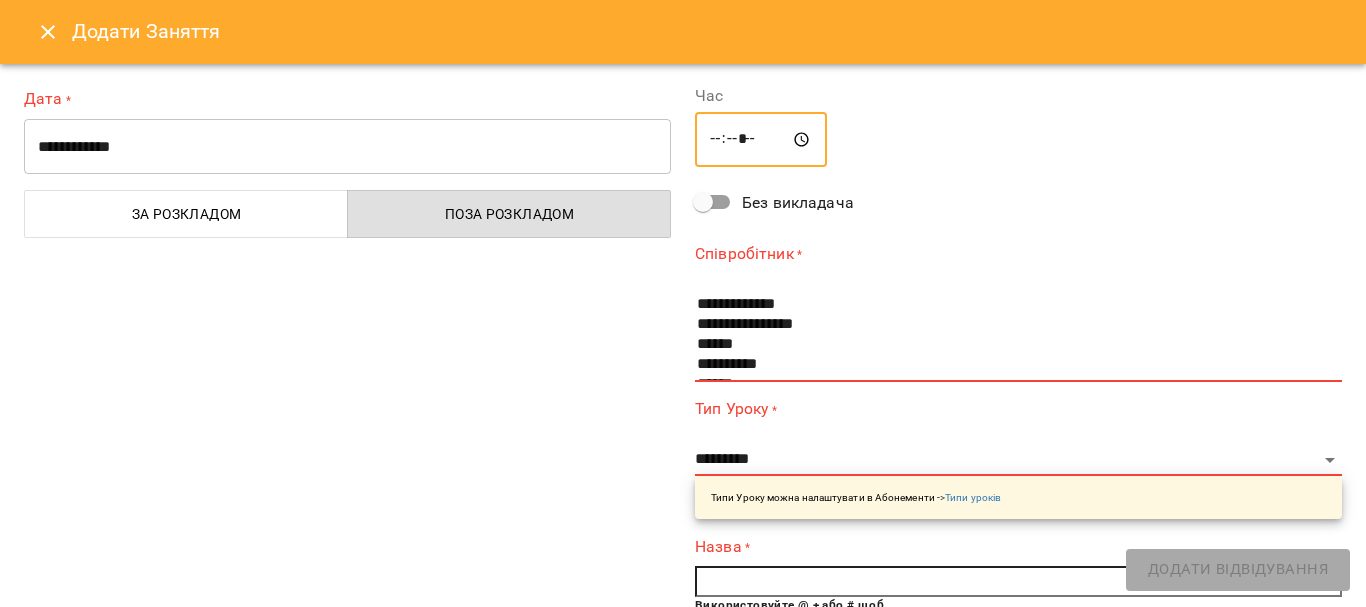 click on "*****" at bounding box center (761, 140) 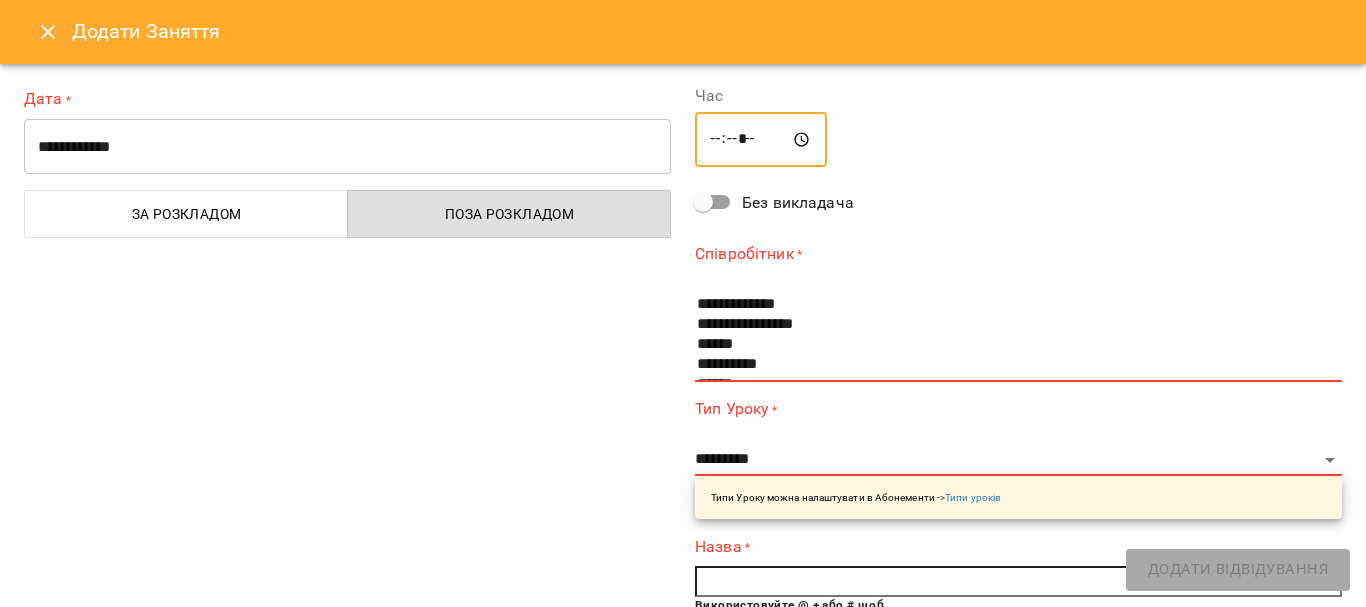 type on "*****" 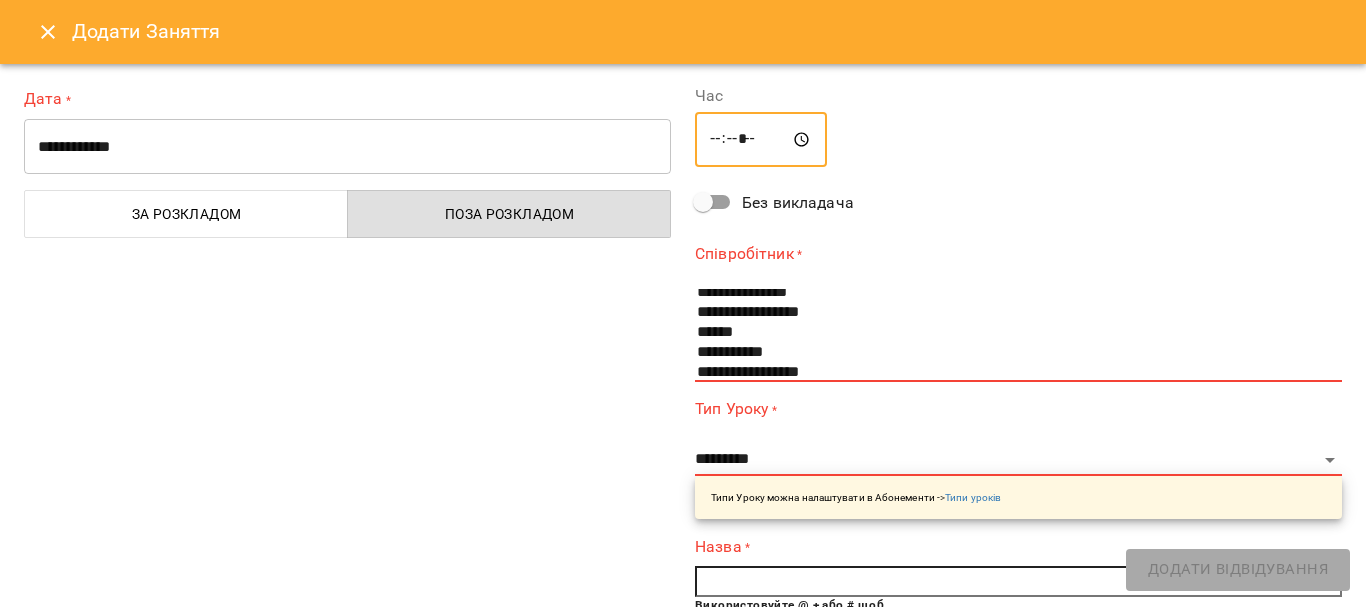scroll, scrollTop: 260, scrollLeft: 0, axis: vertical 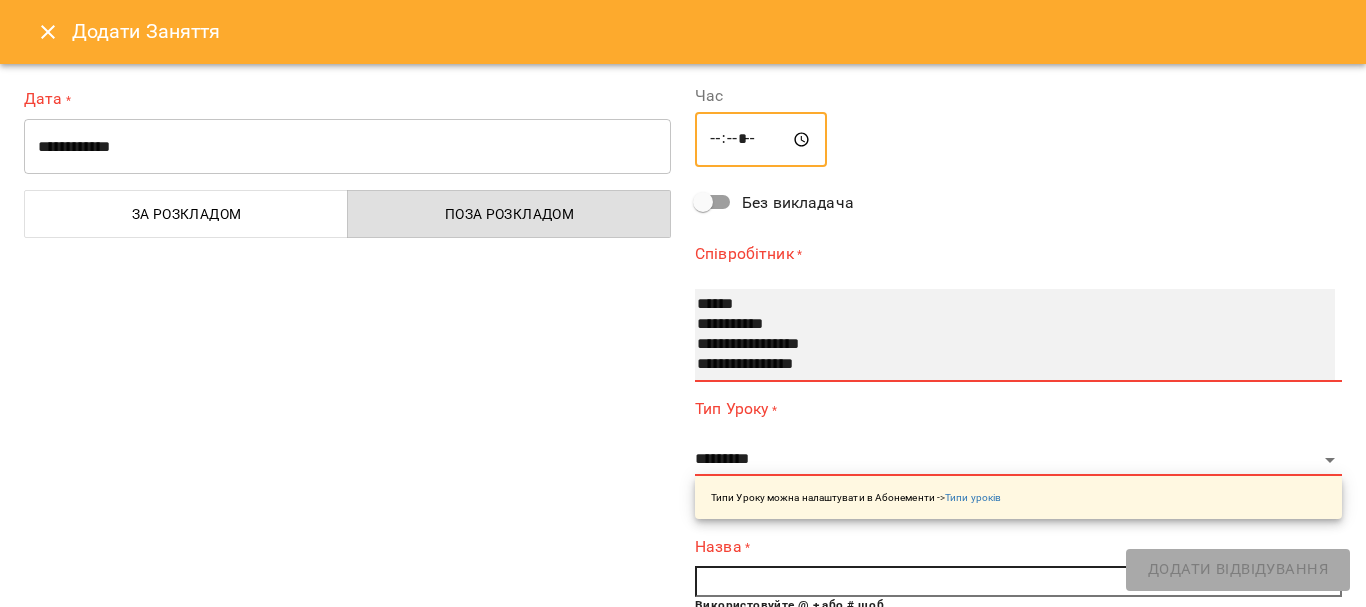 select on "**********" 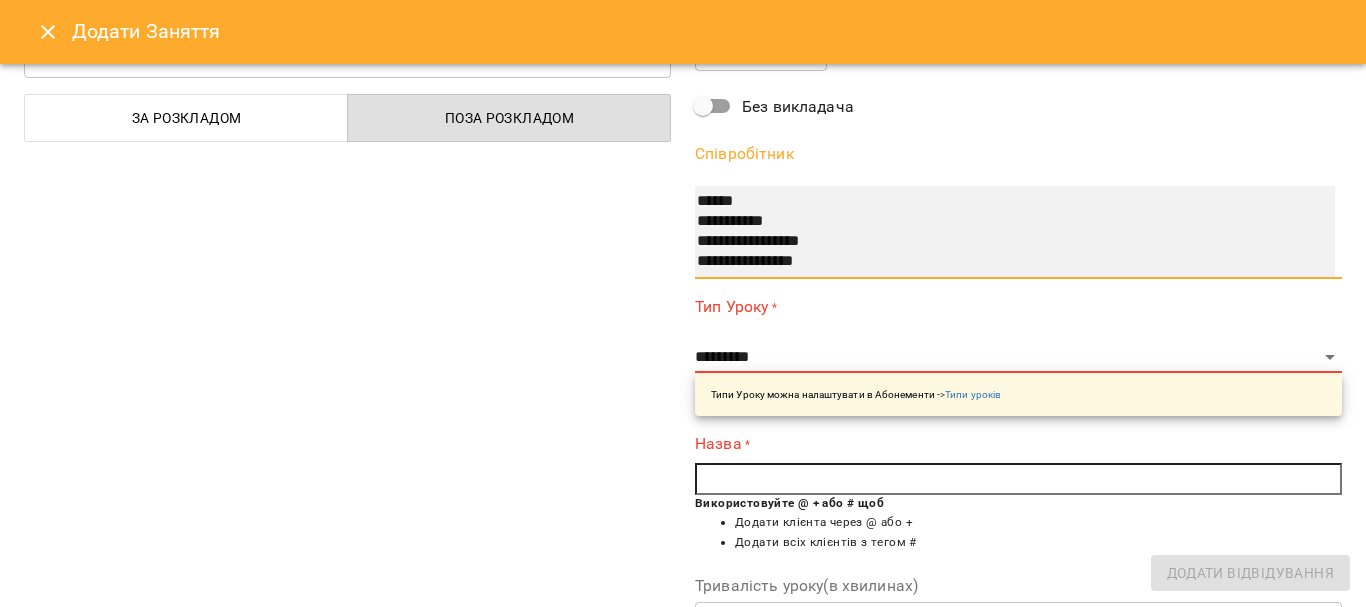 scroll, scrollTop: 0, scrollLeft: 0, axis: both 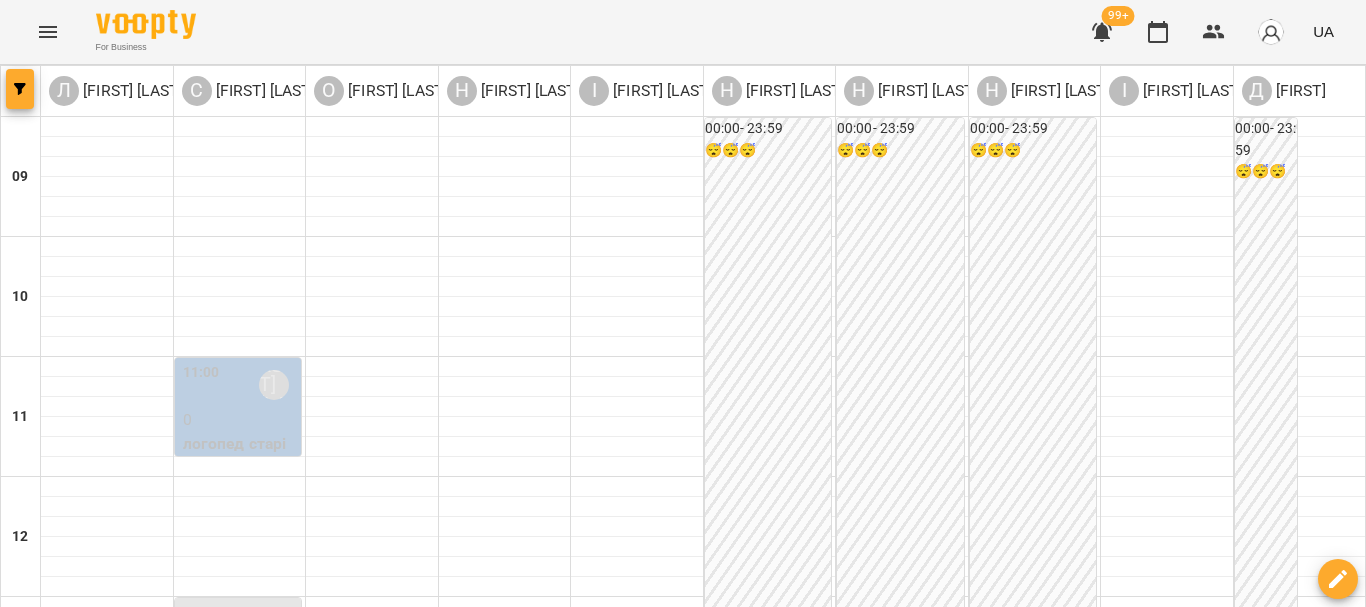 click 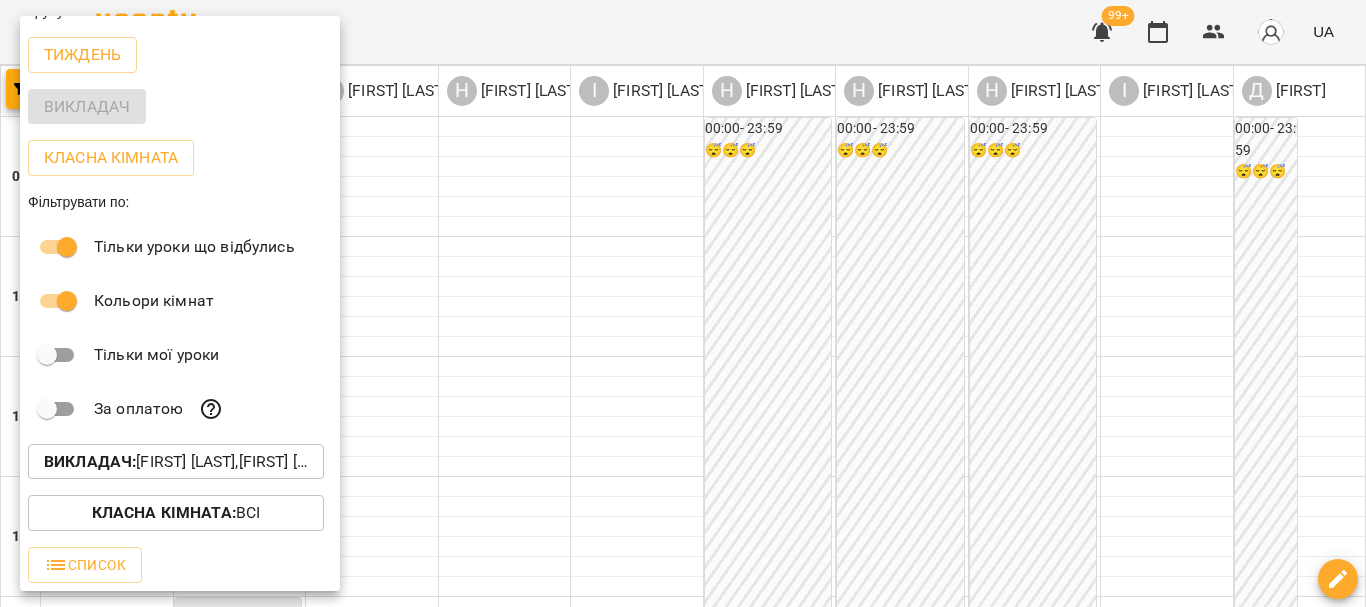 scroll, scrollTop: 29, scrollLeft: 0, axis: vertical 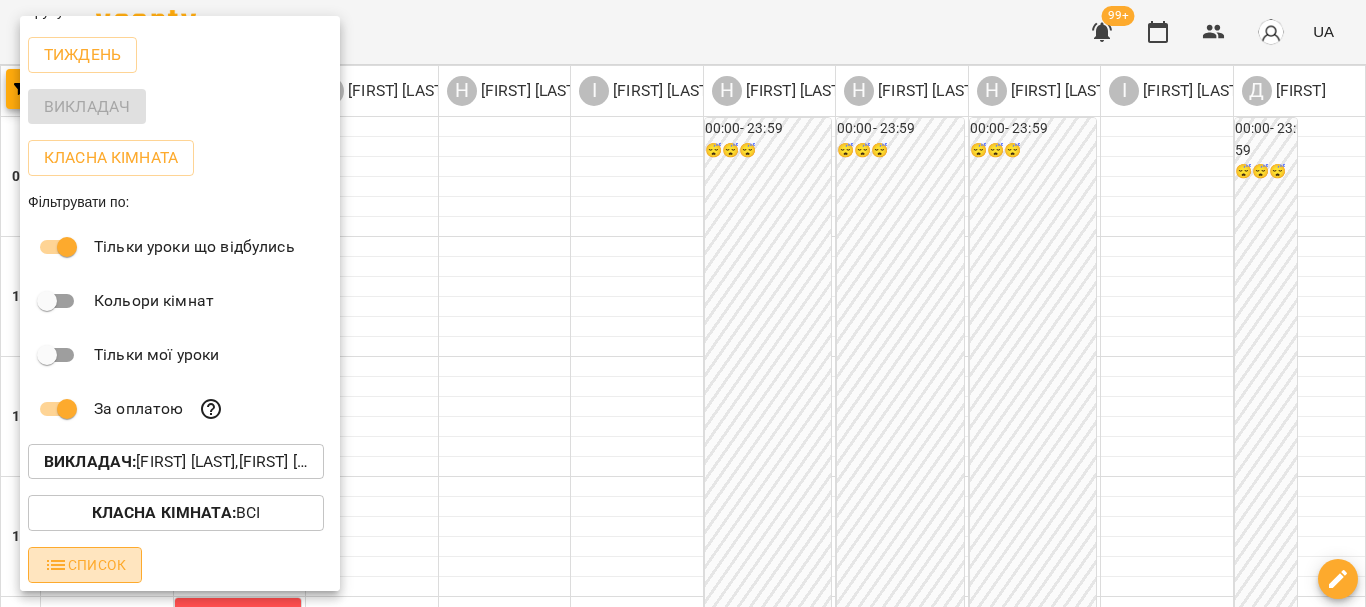 click on "Список" at bounding box center [85, 565] 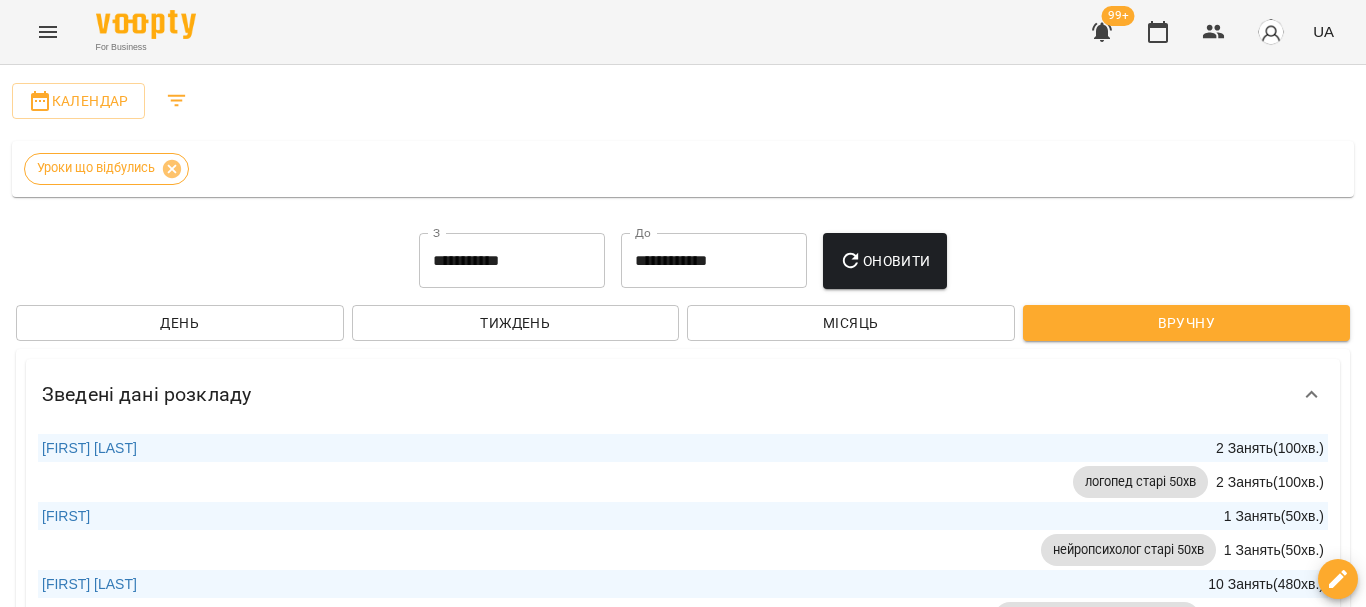 scroll, scrollTop: 0, scrollLeft: 0, axis: both 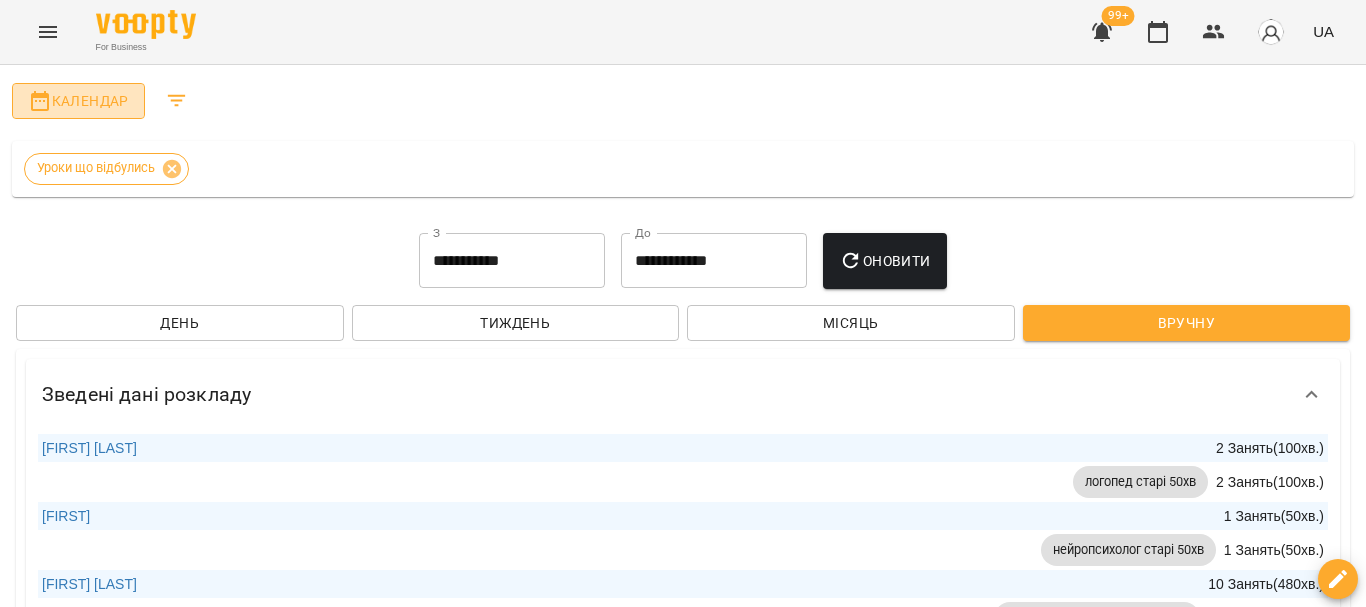 click on "Календар" at bounding box center (78, 101) 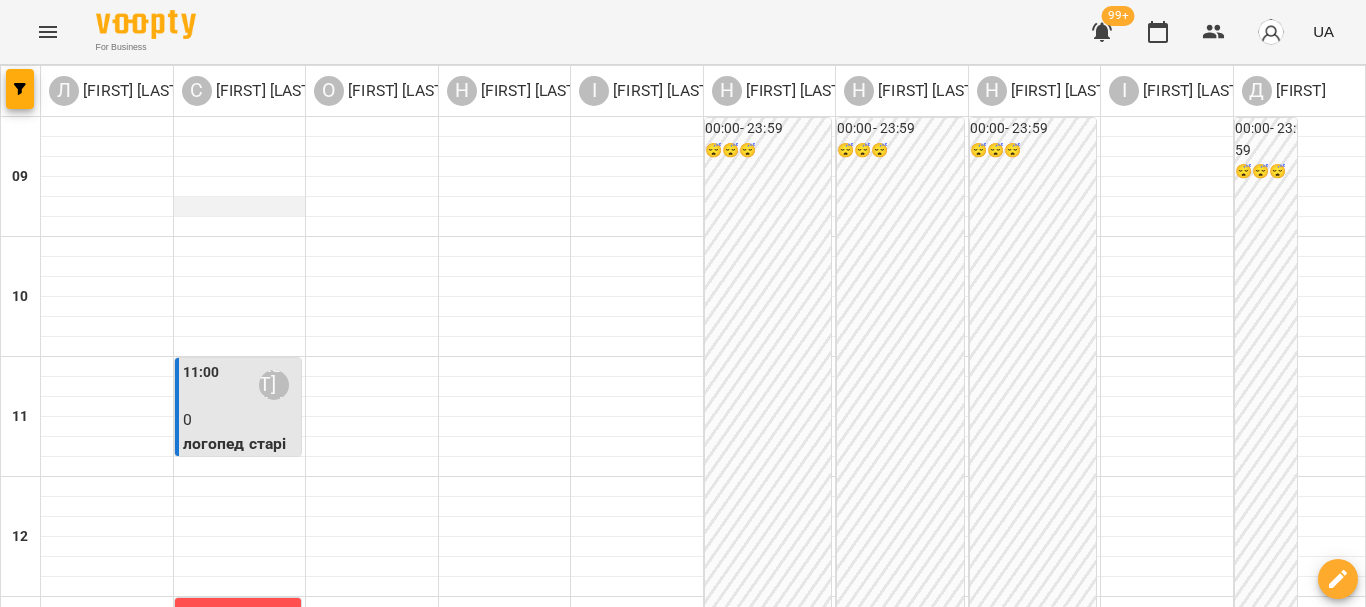 scroll, scrollTop: 0, scrollLeft: 0, axis: both 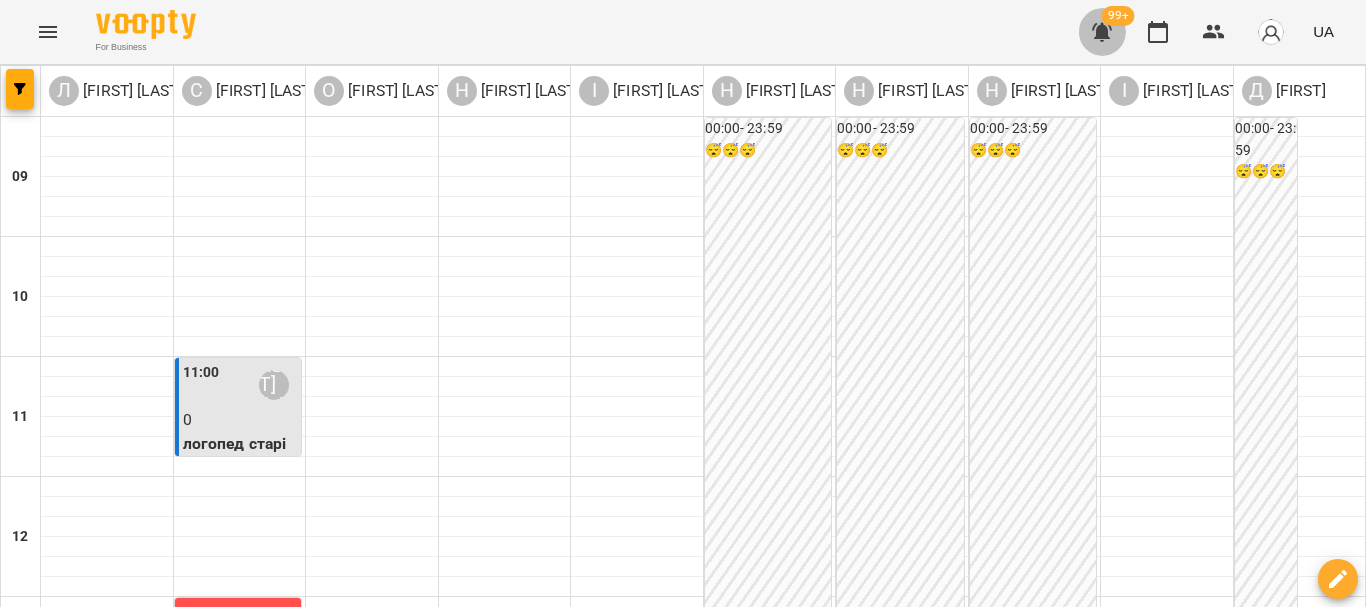 click 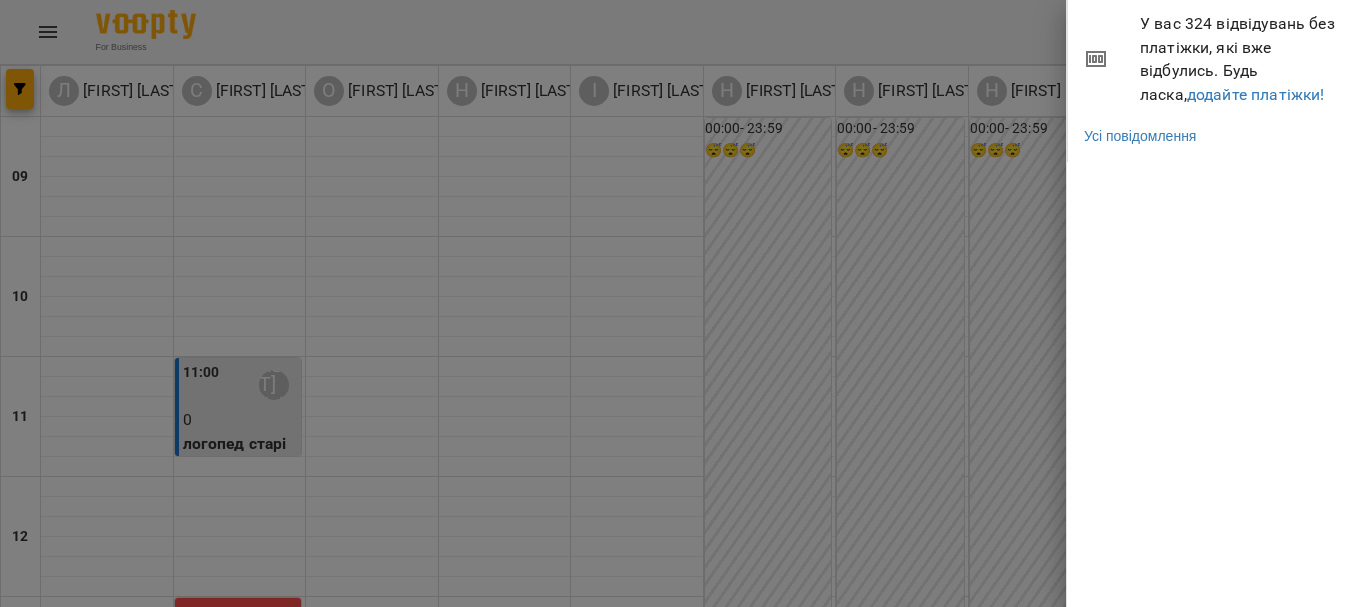 click at bounding box center [683, 303] 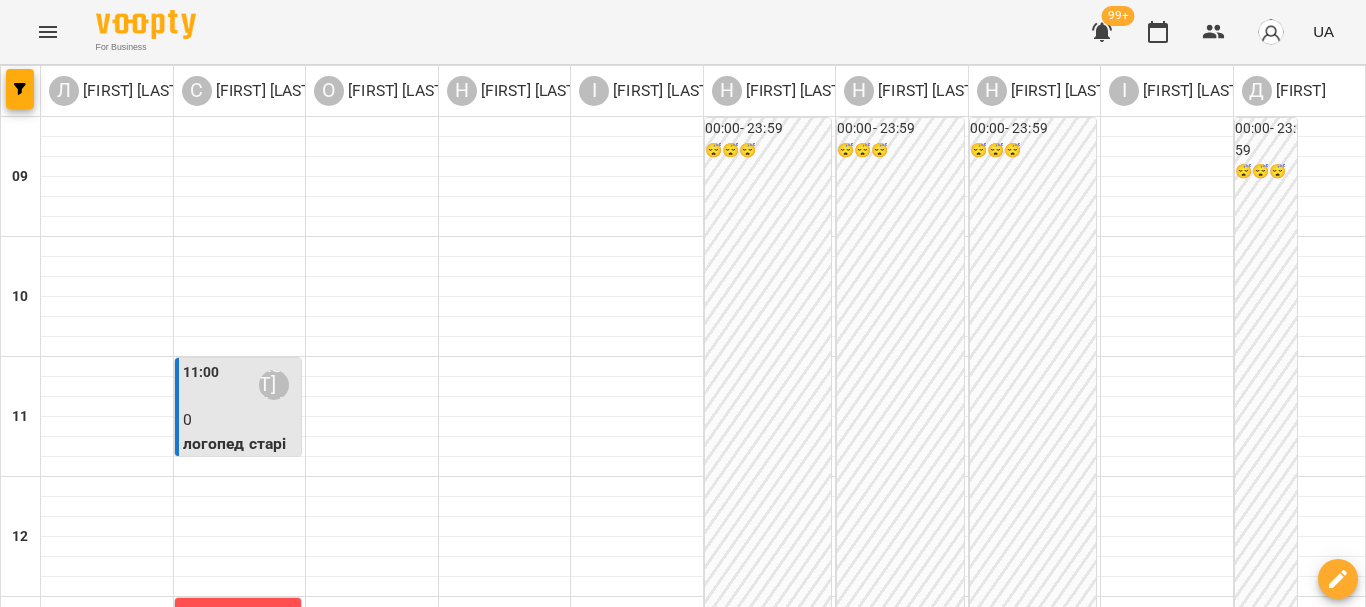 click 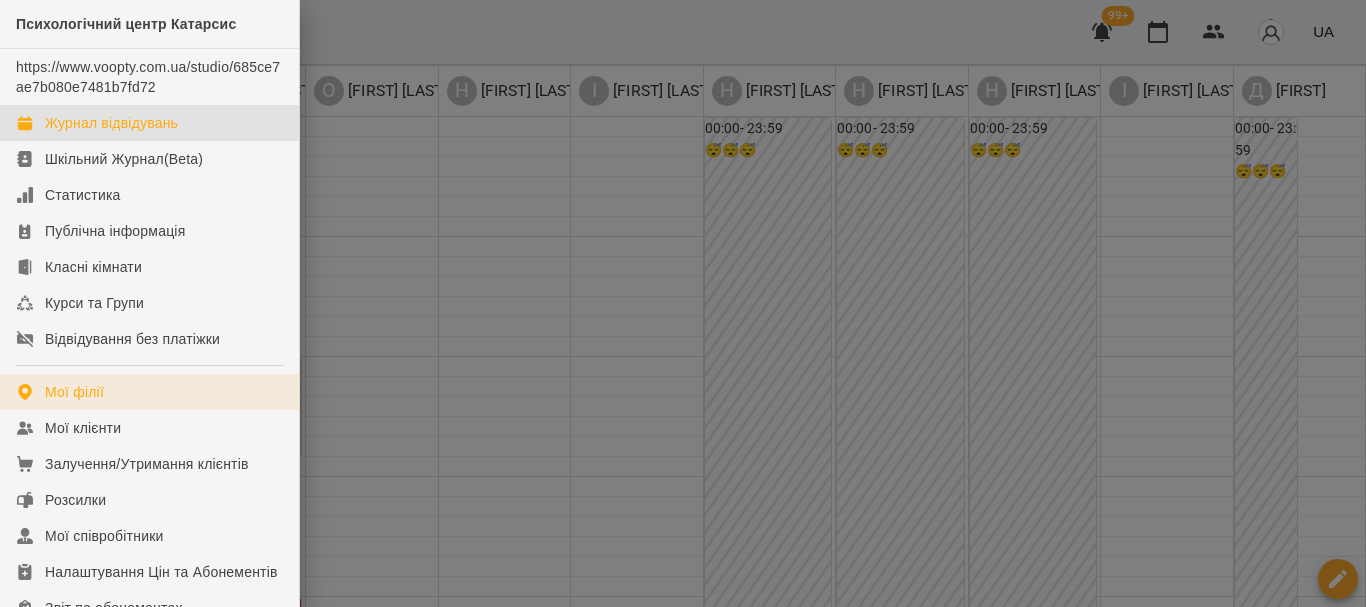 click on "Мої філії" at bounding box center [74, 392] 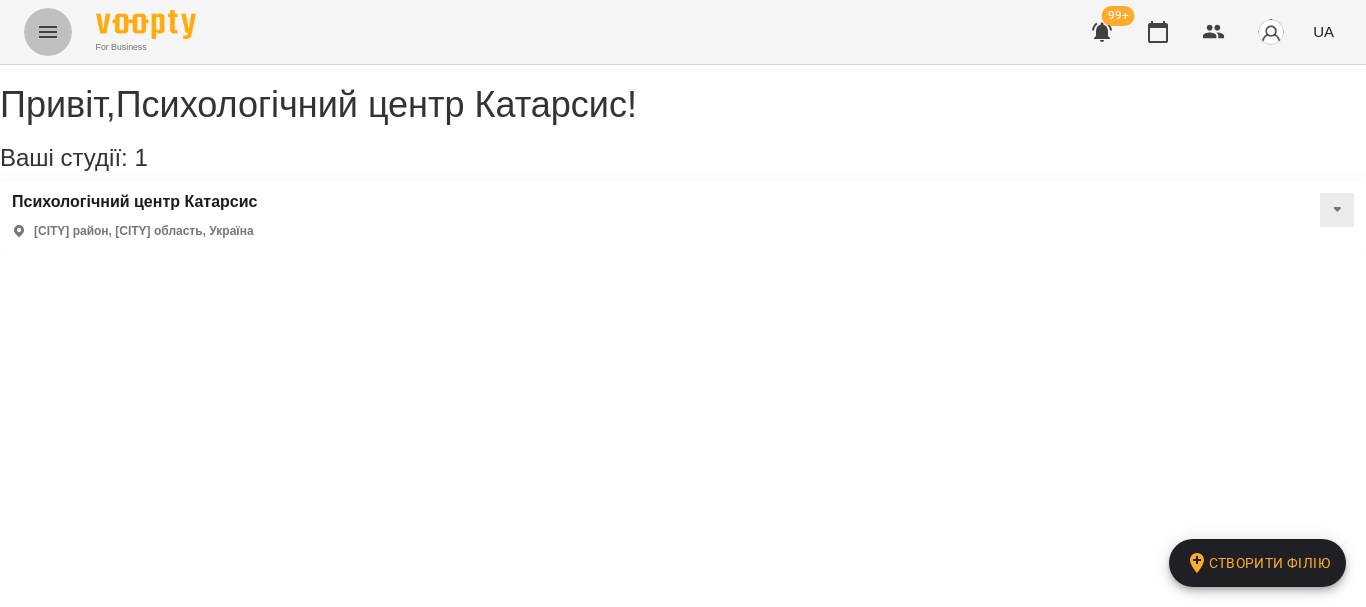 click at bounding box center [48, 32] 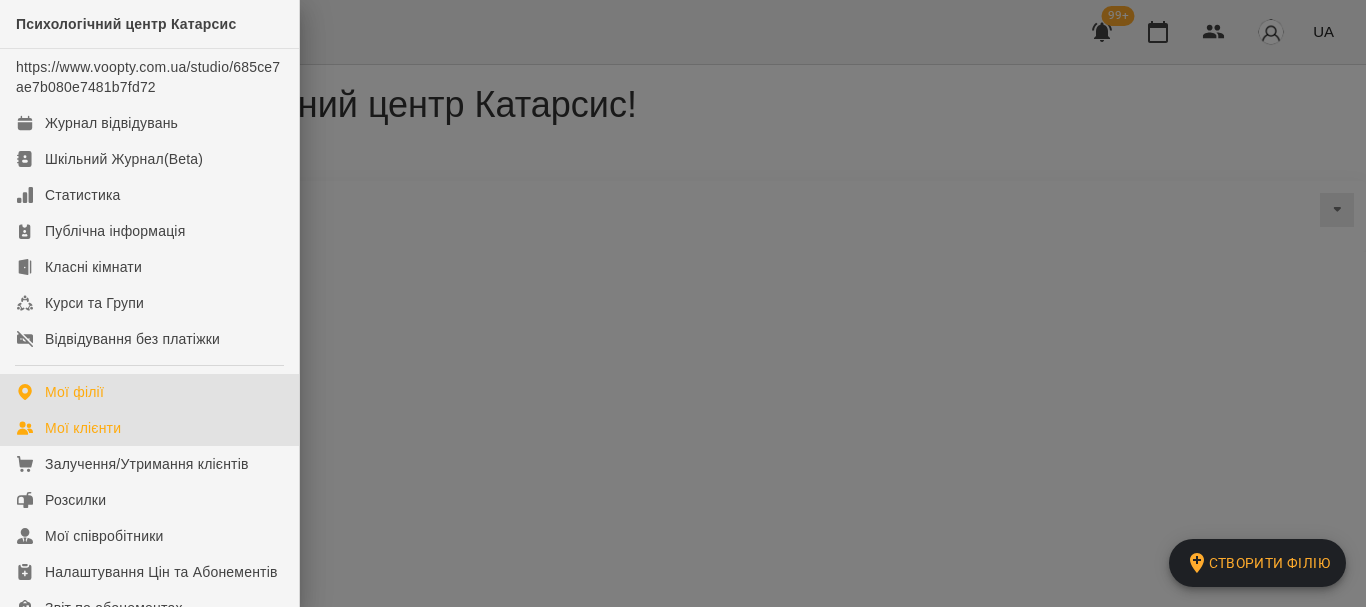 click on "Мої клієнти" at bounding box center [83, 428] 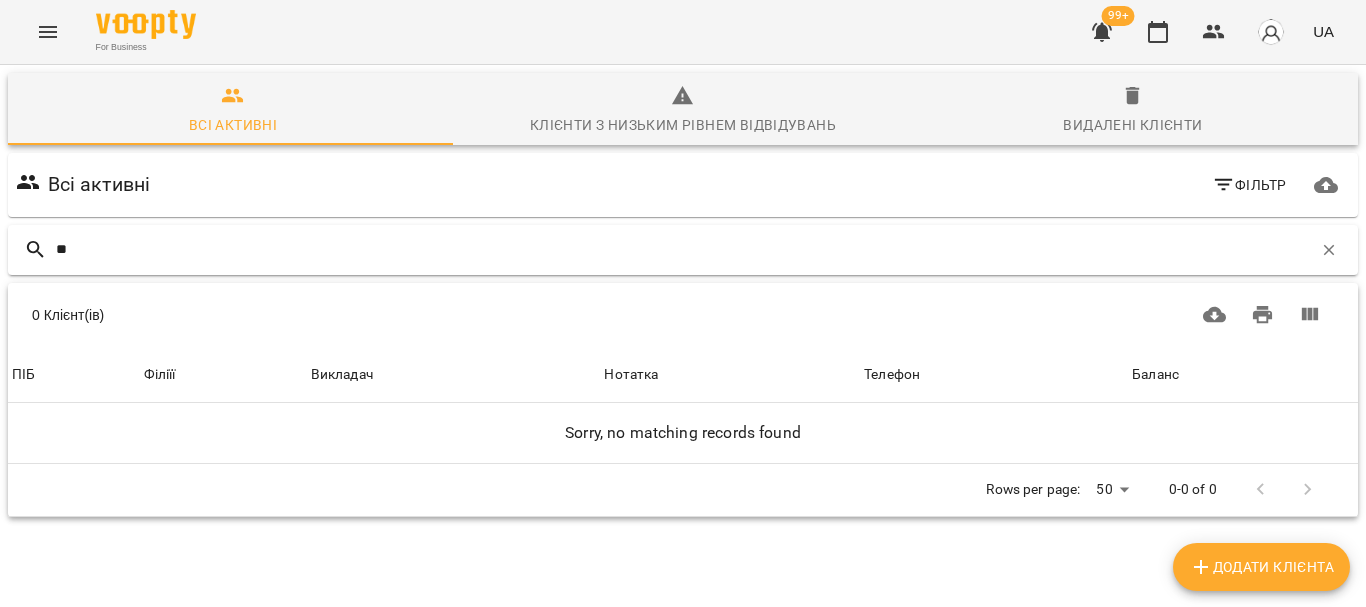 type on "*" 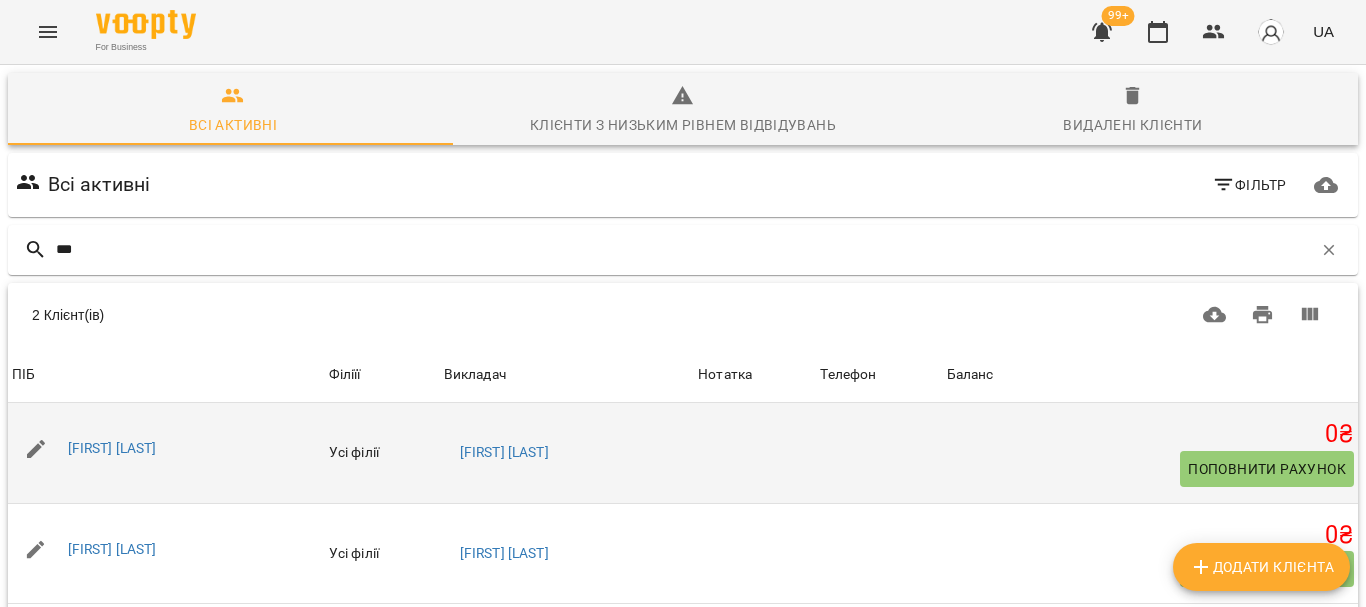 type on "***" 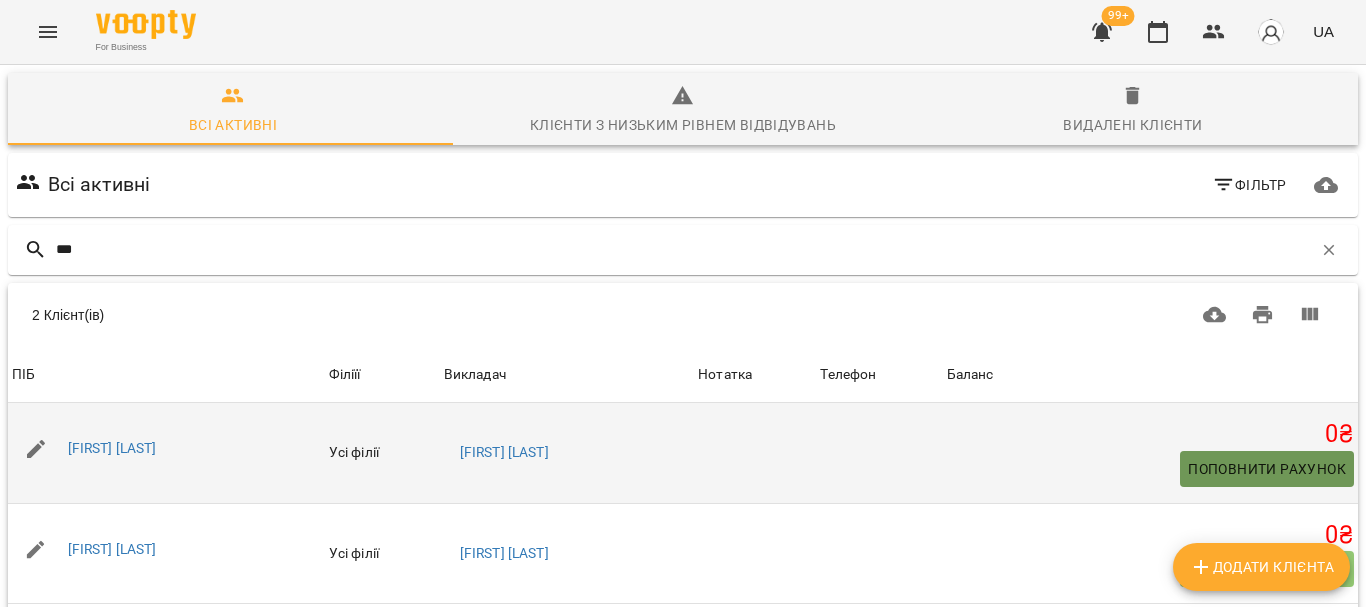 click on "Поповнити рахунок" at bounding box center [1267, 469] 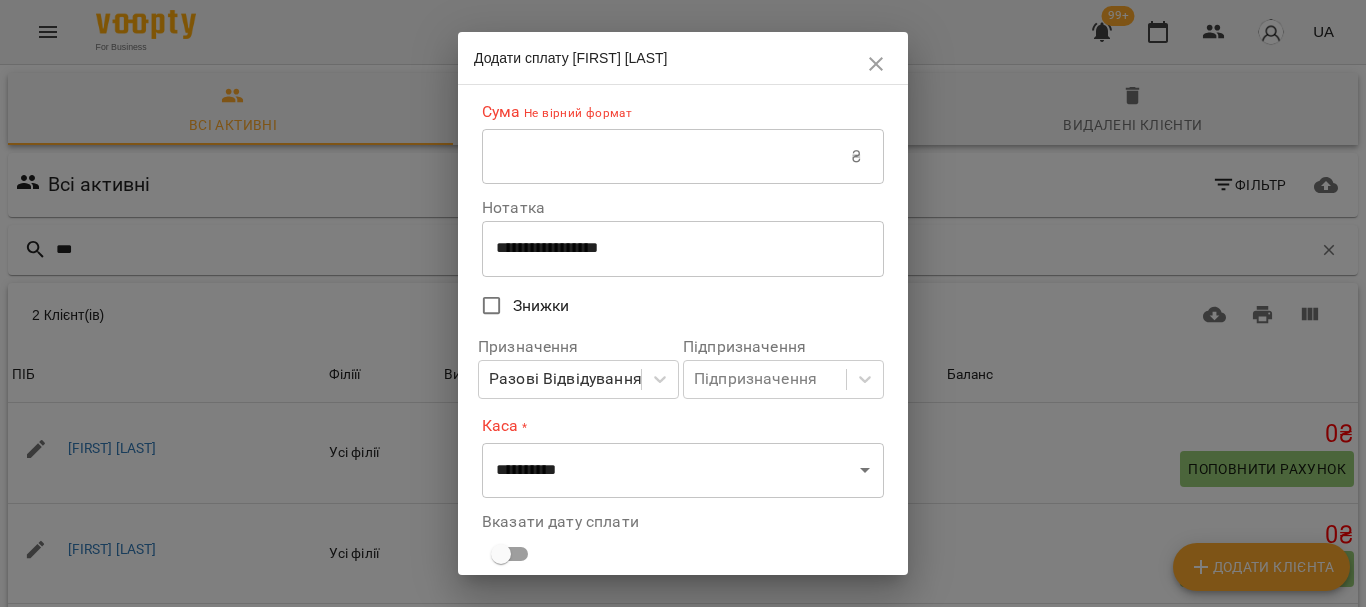 click at bounding box center [666, 157] 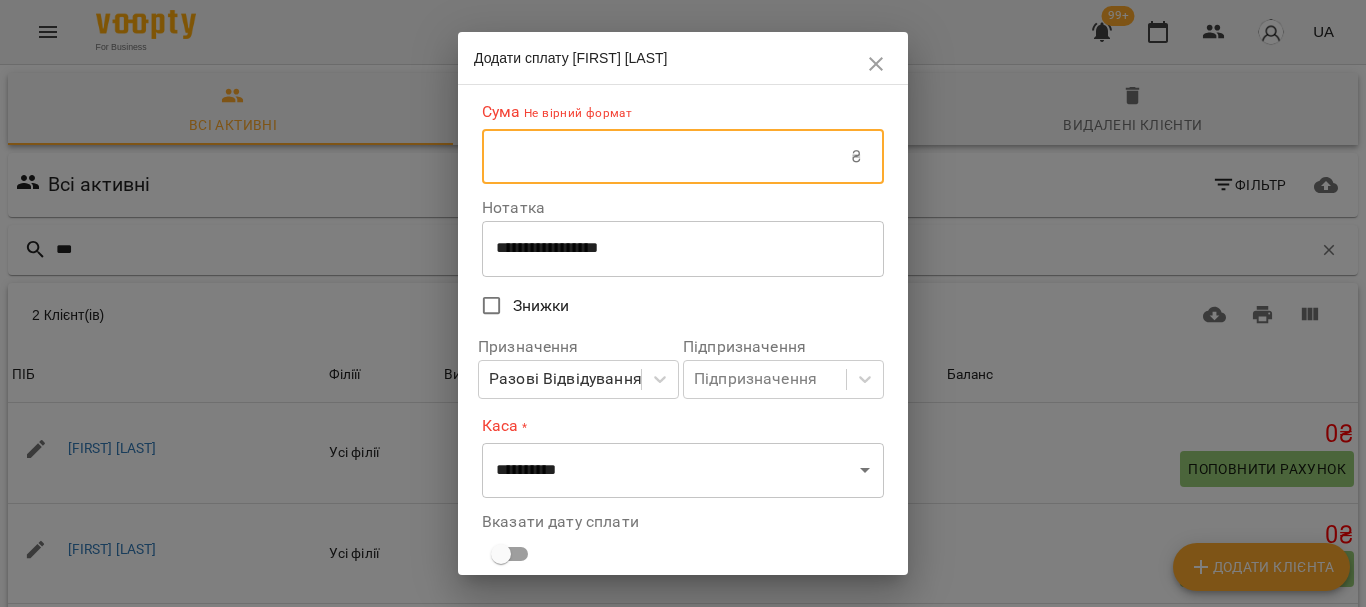 type on "****" 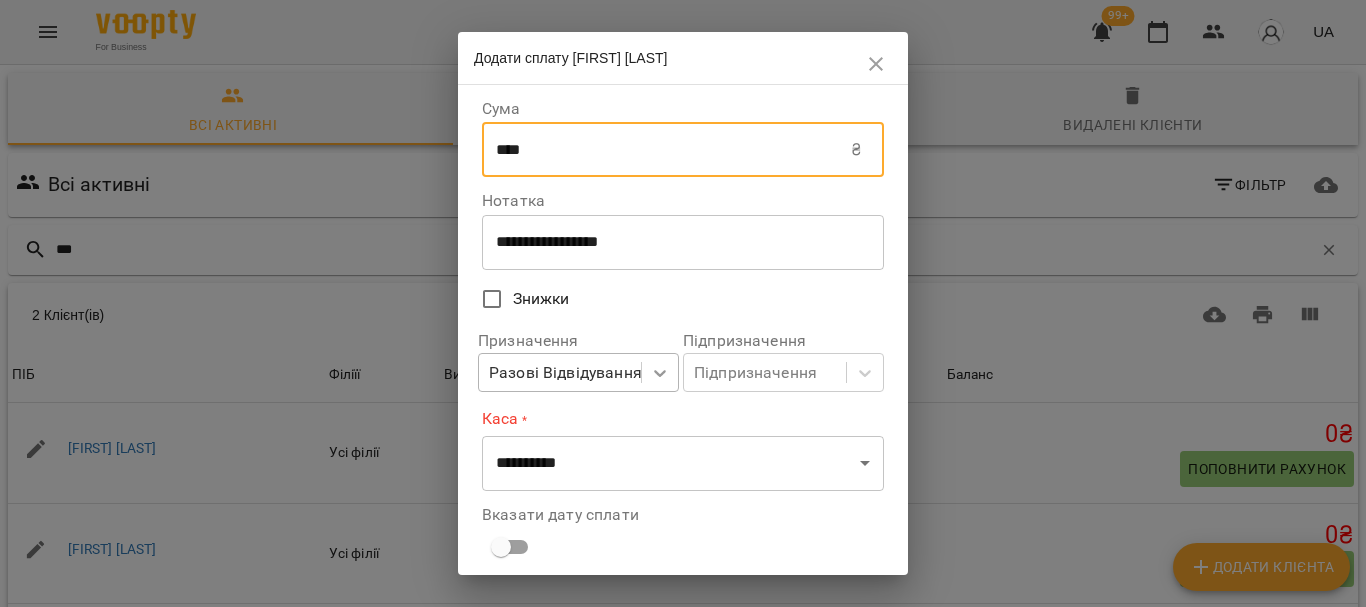 click 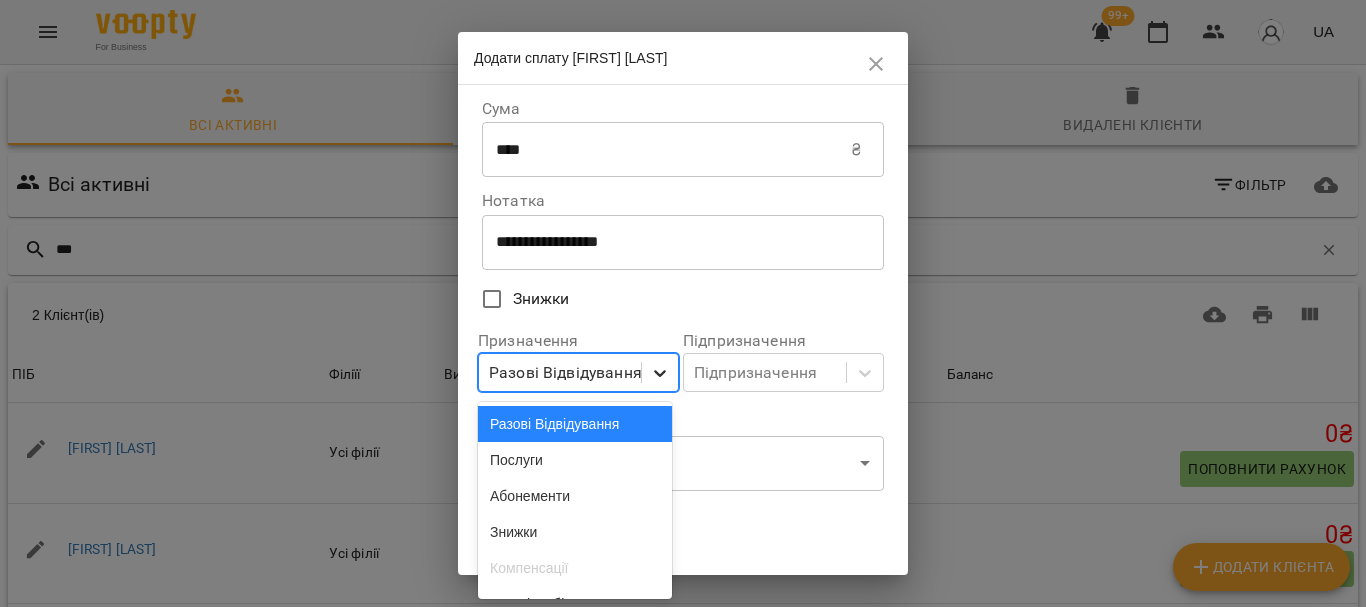 scroll, scrollTop: 44, scrollLeft: 0, axis: vertical 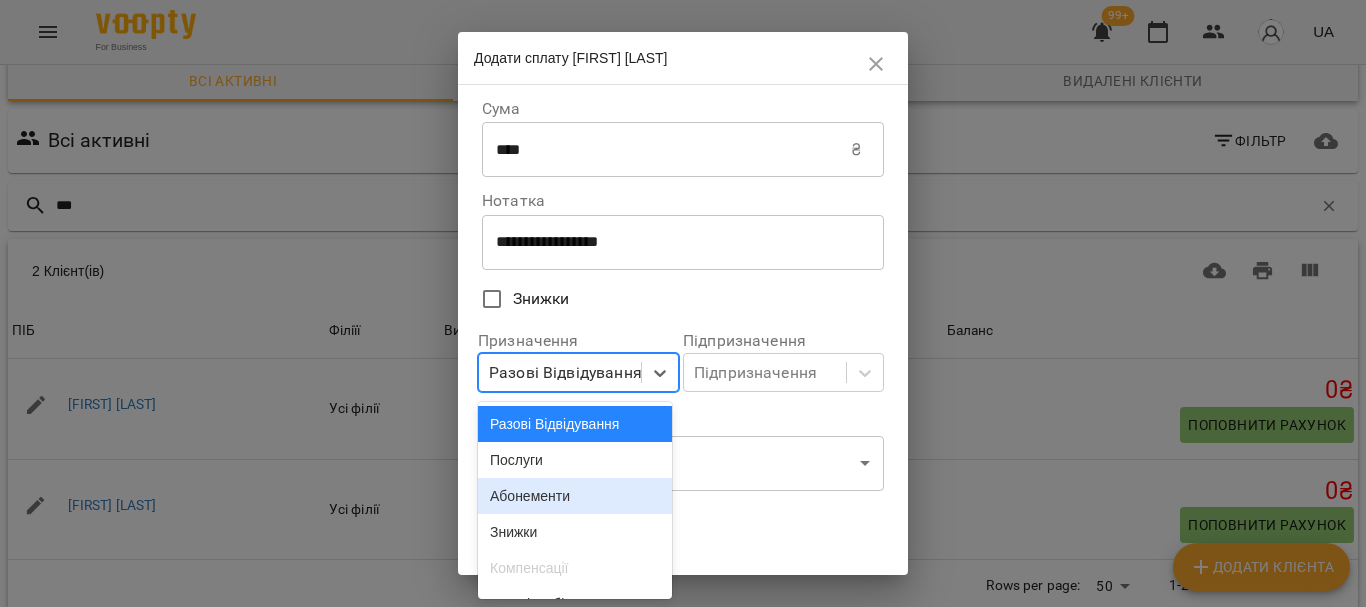 click on "Абонементи" at bounding box center [575, 496] 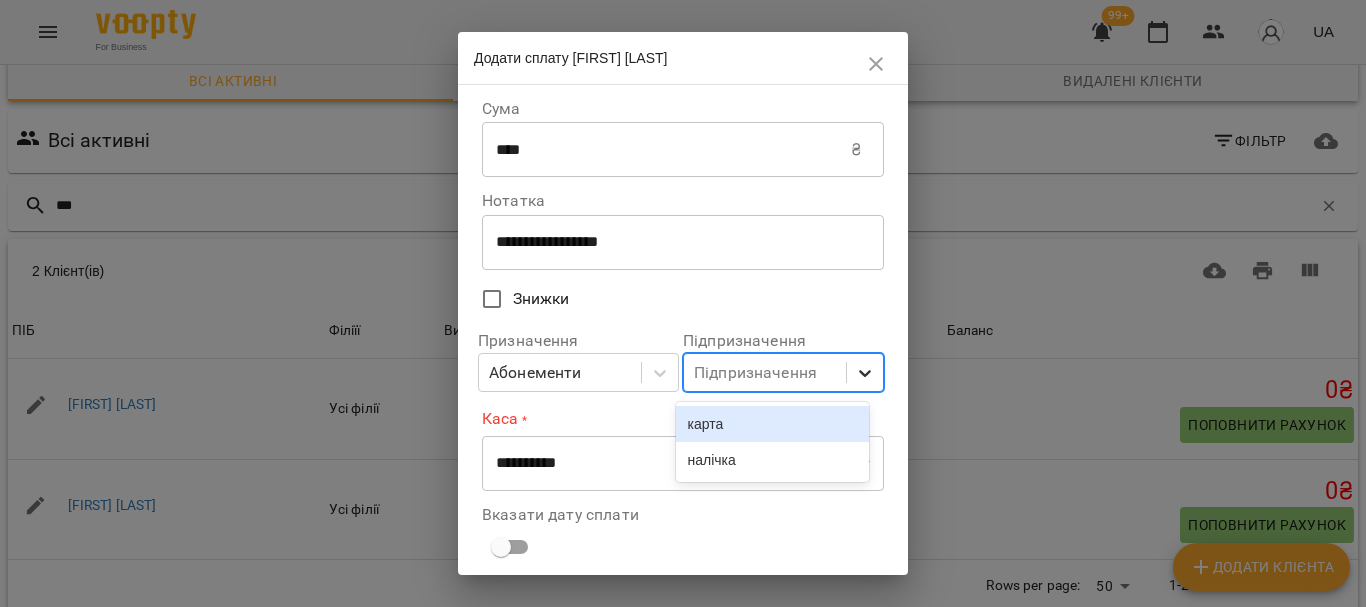 click at bounding box center [865, 373] 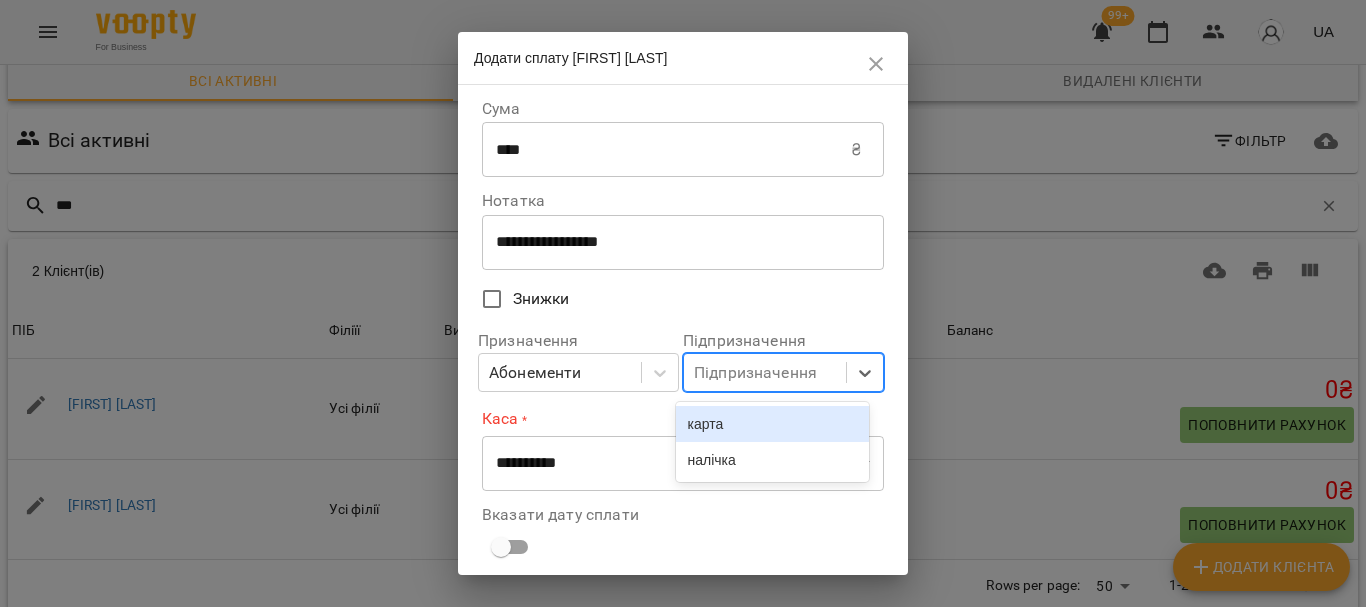 click on "карта" at bounding box center [773, 424] 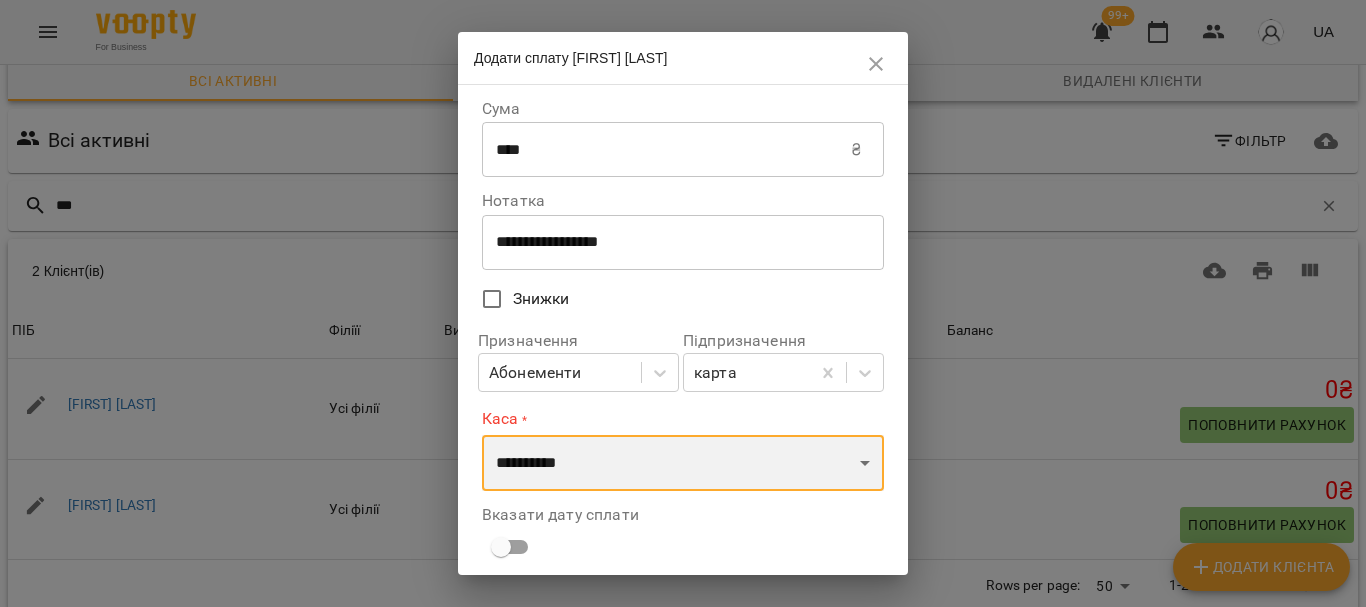 click on "**********" at bounding box center [683, 463] 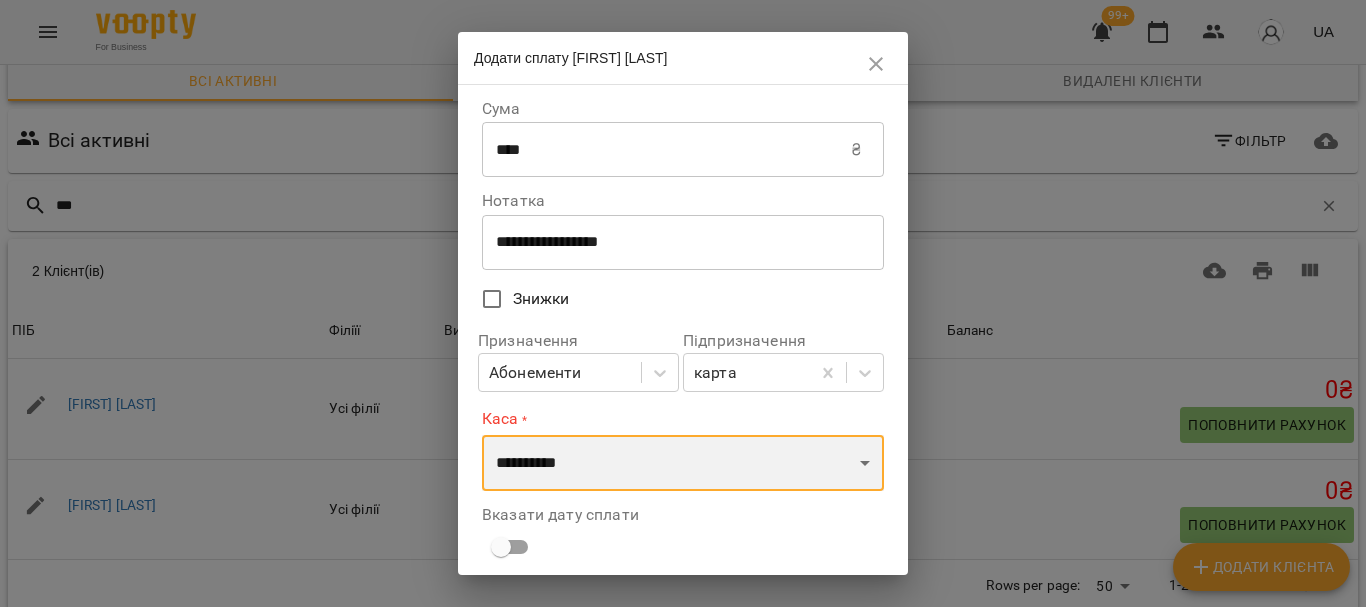 select on "****" 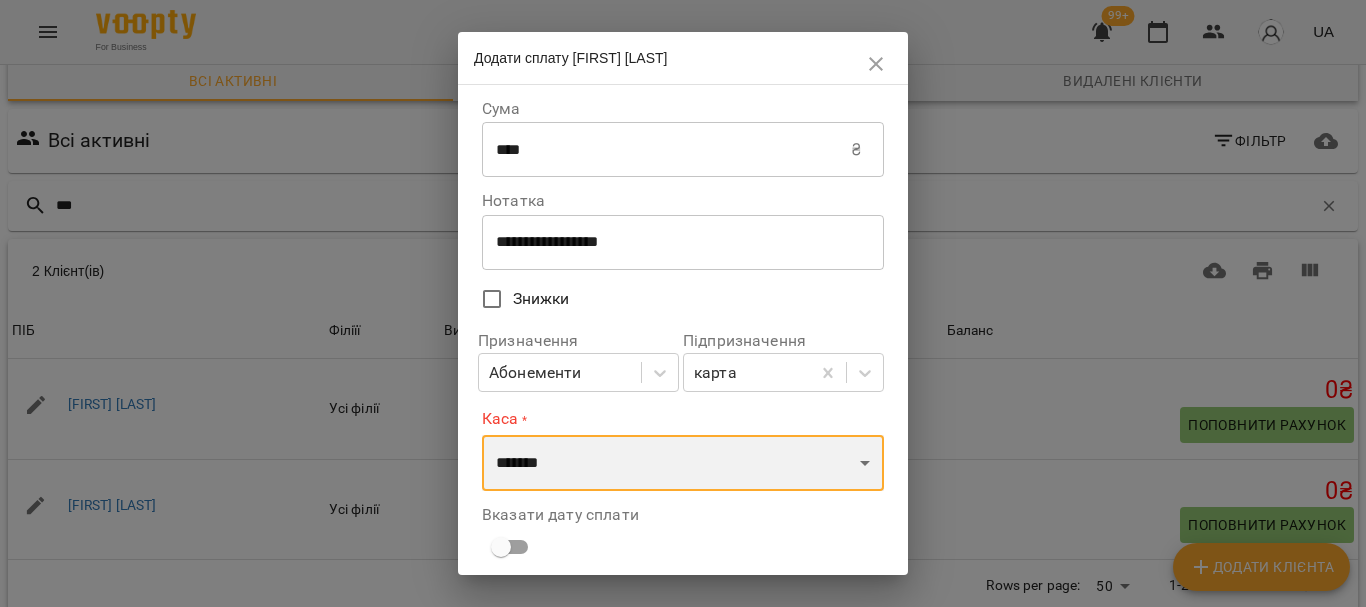 click on "**********" at bounding box center [683, 463] 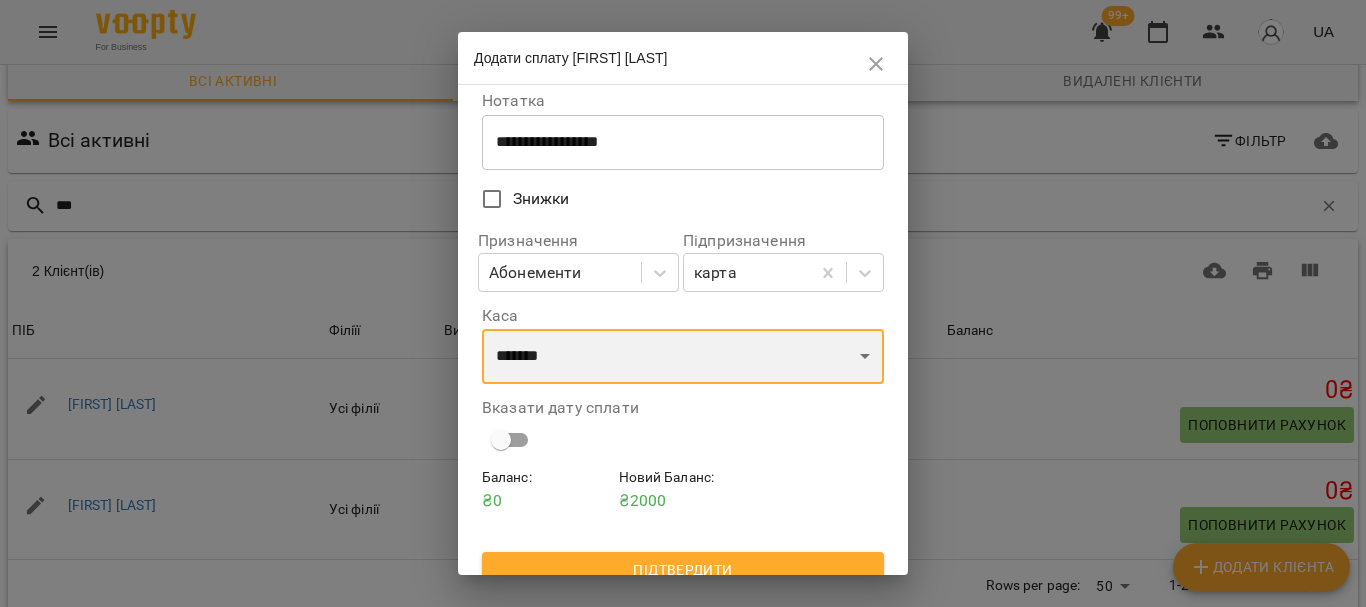 scroll, scrollTop: 124, scrollLeft: 0, axis: vertical 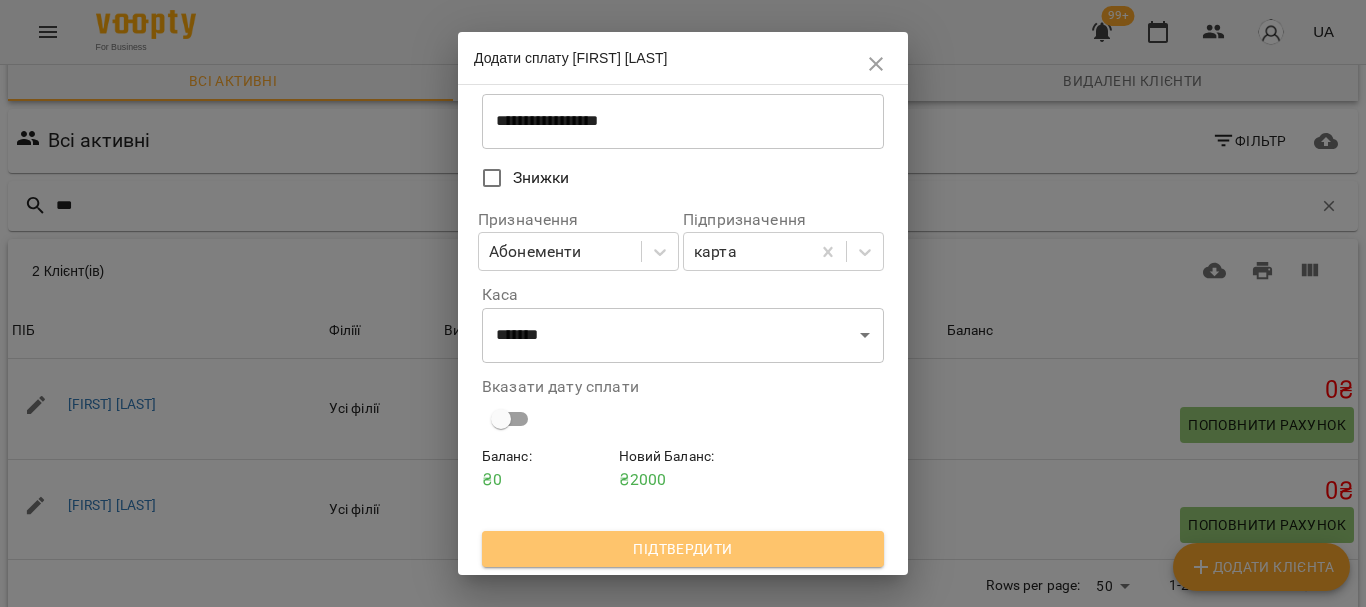 click on "Підтвердити" at bounding box center (683, 549) 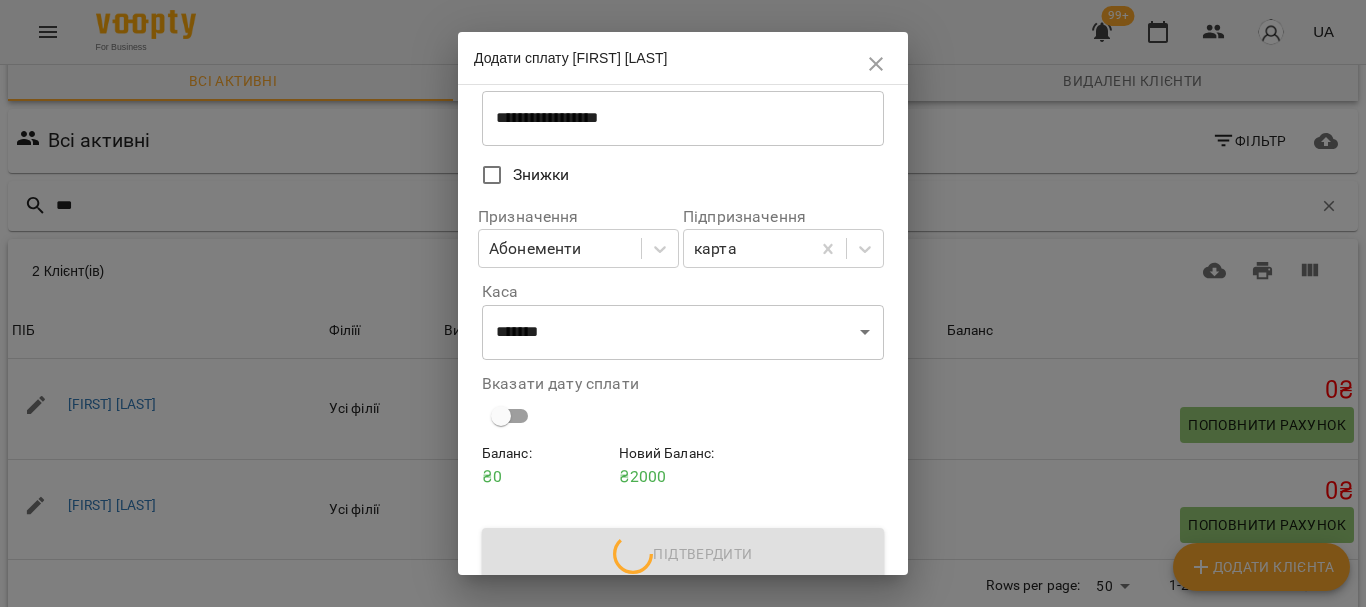 scroll, scrollTop: 44, scrollLeft: 0, axis: vertical 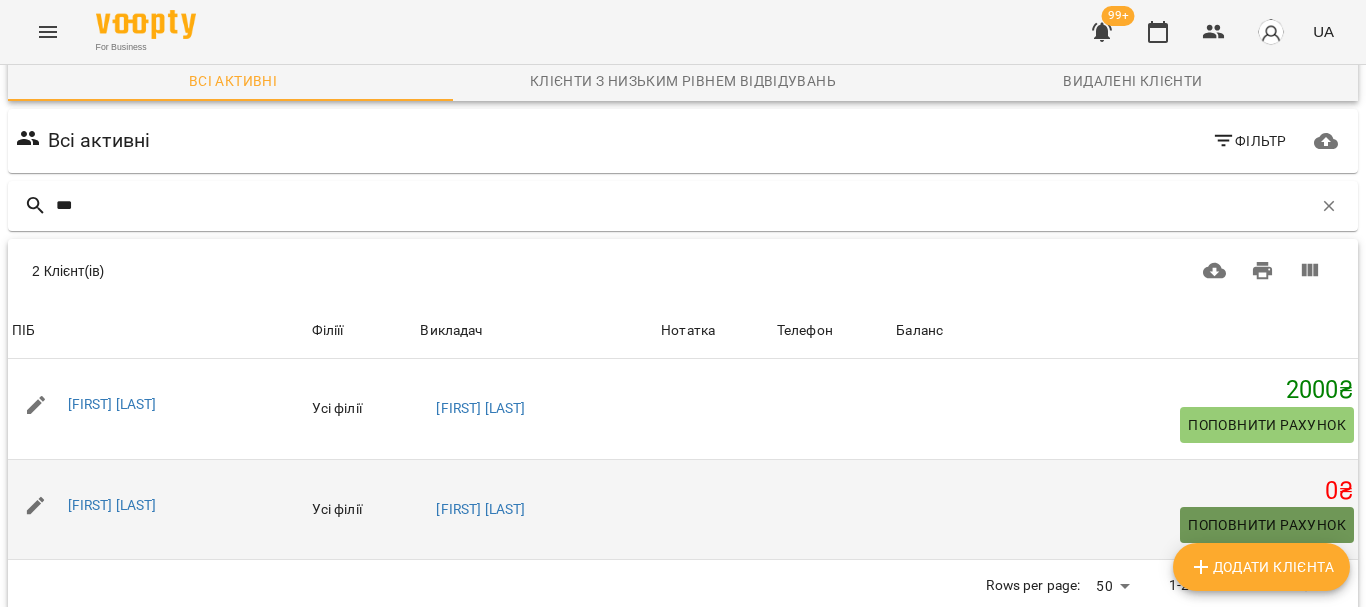 click on "Поповнити рахунок" at bounding box center [1267, 525] 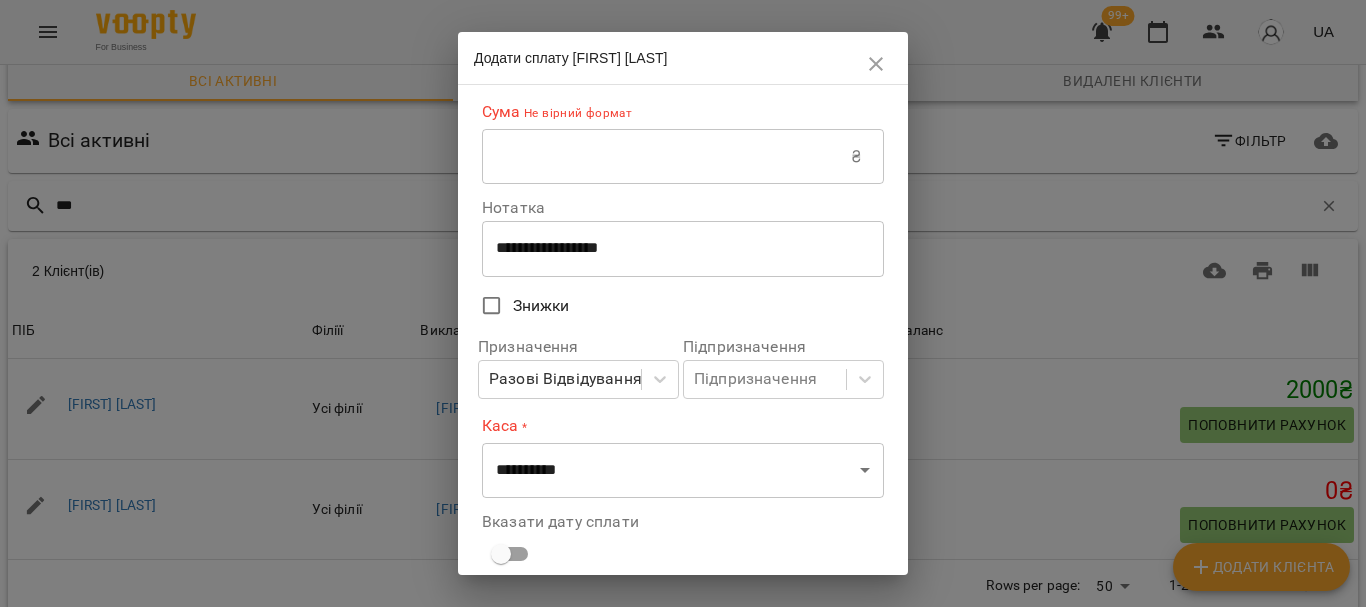 click 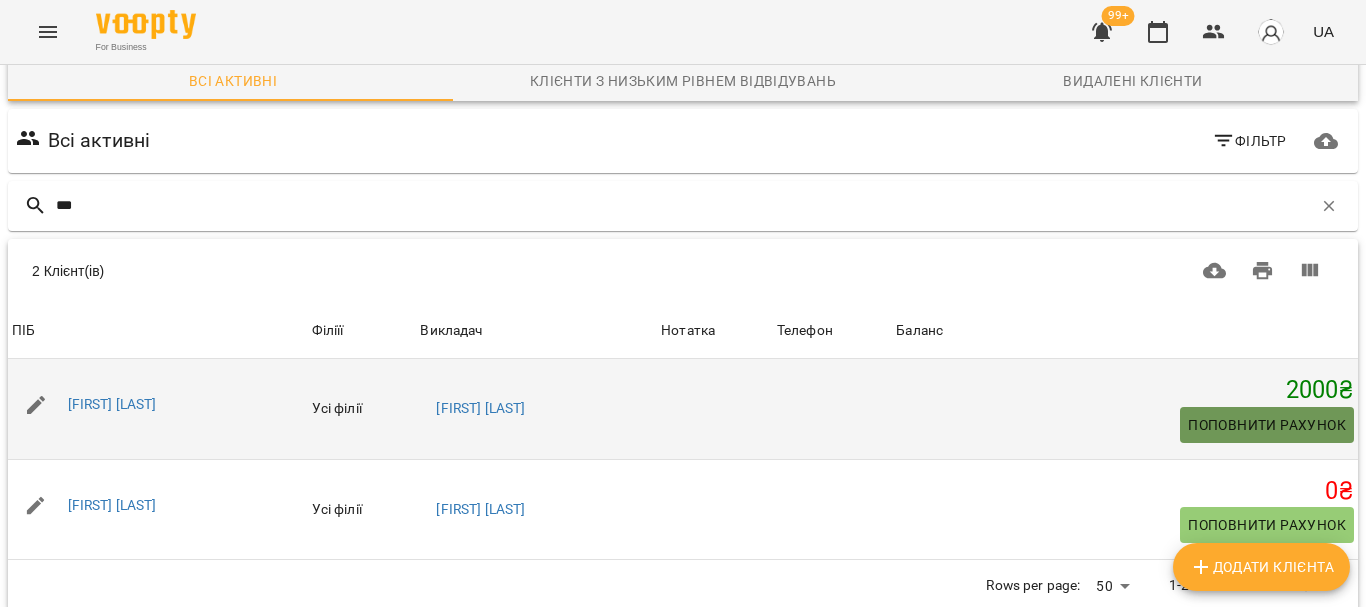 click on "Поповнити рахунок" at bounding box center [1267, 425] 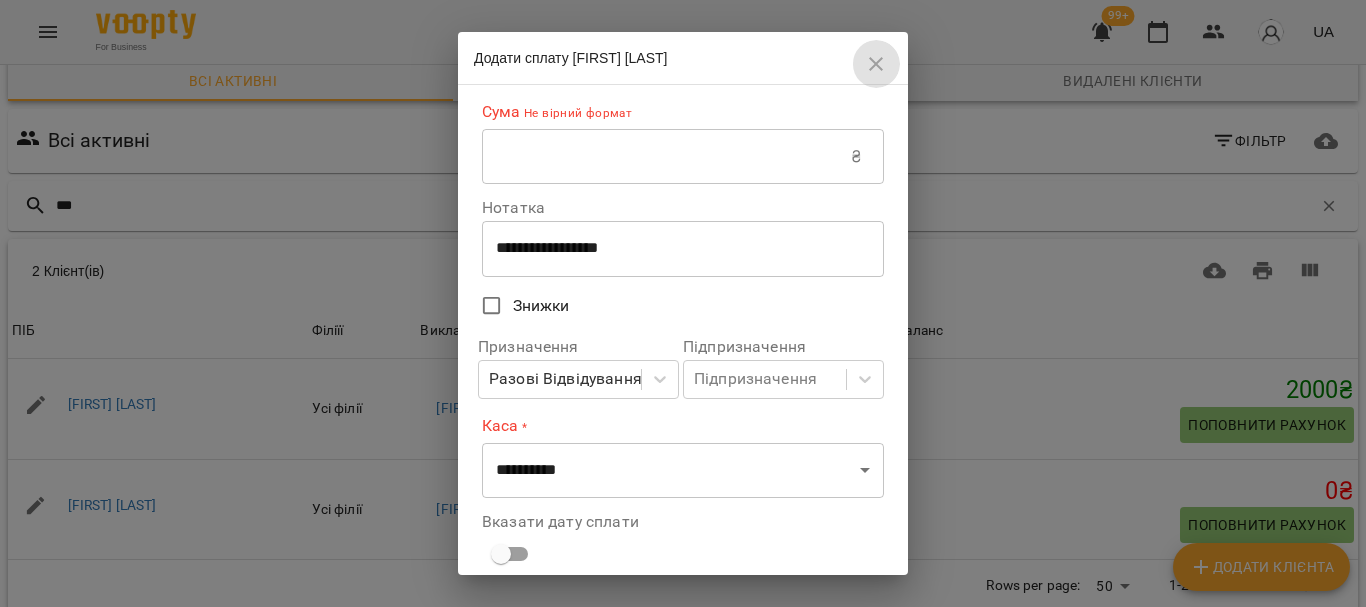 click 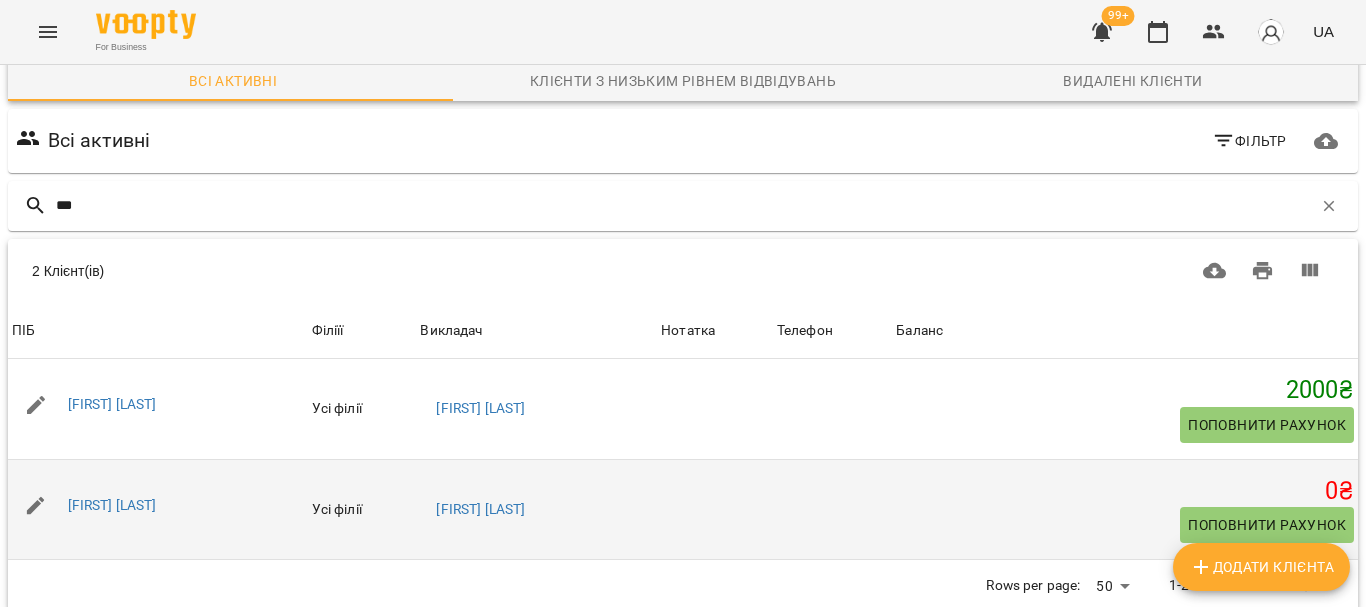 scroll, scrollTop: 100, scrollLeft: 0, axis: vertical 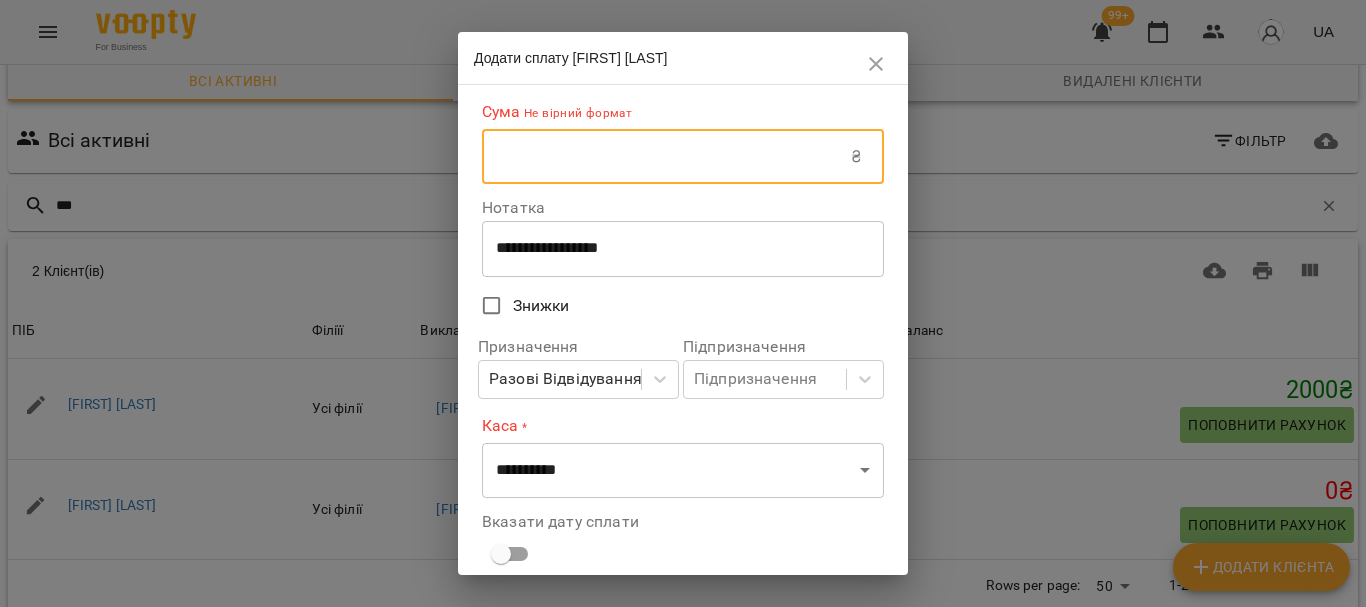 click at bounding box center [666, 157] 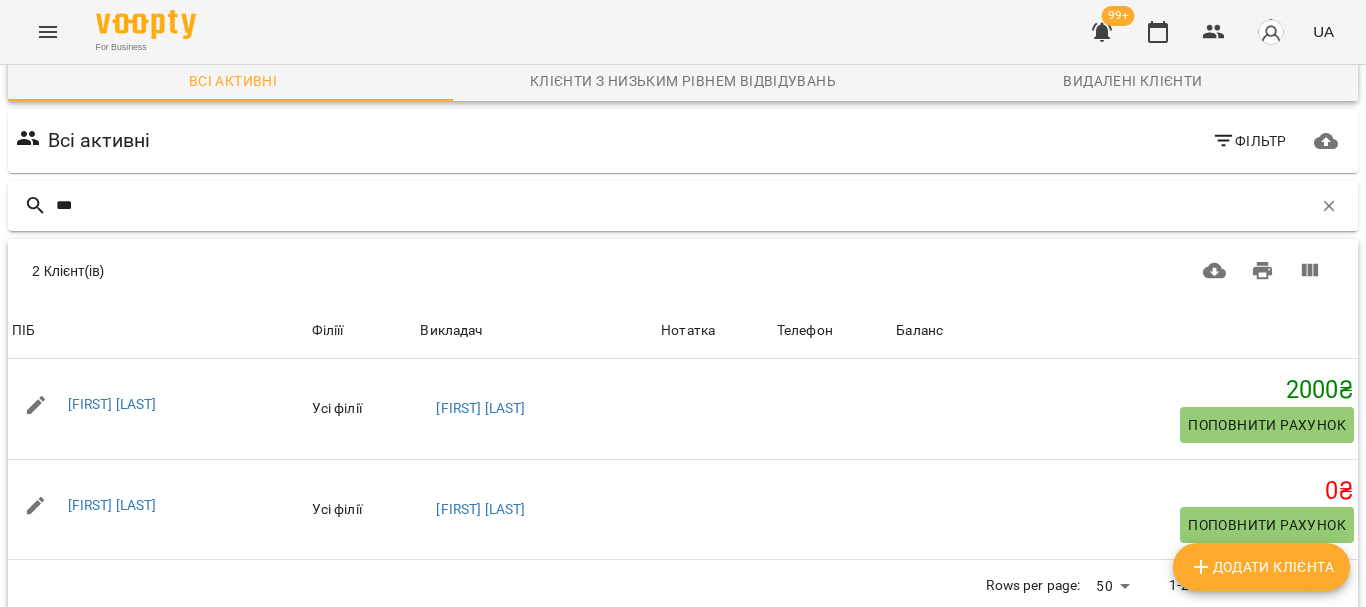 scroll, scrollTop: 0, scrollLeft: 0, axis: both 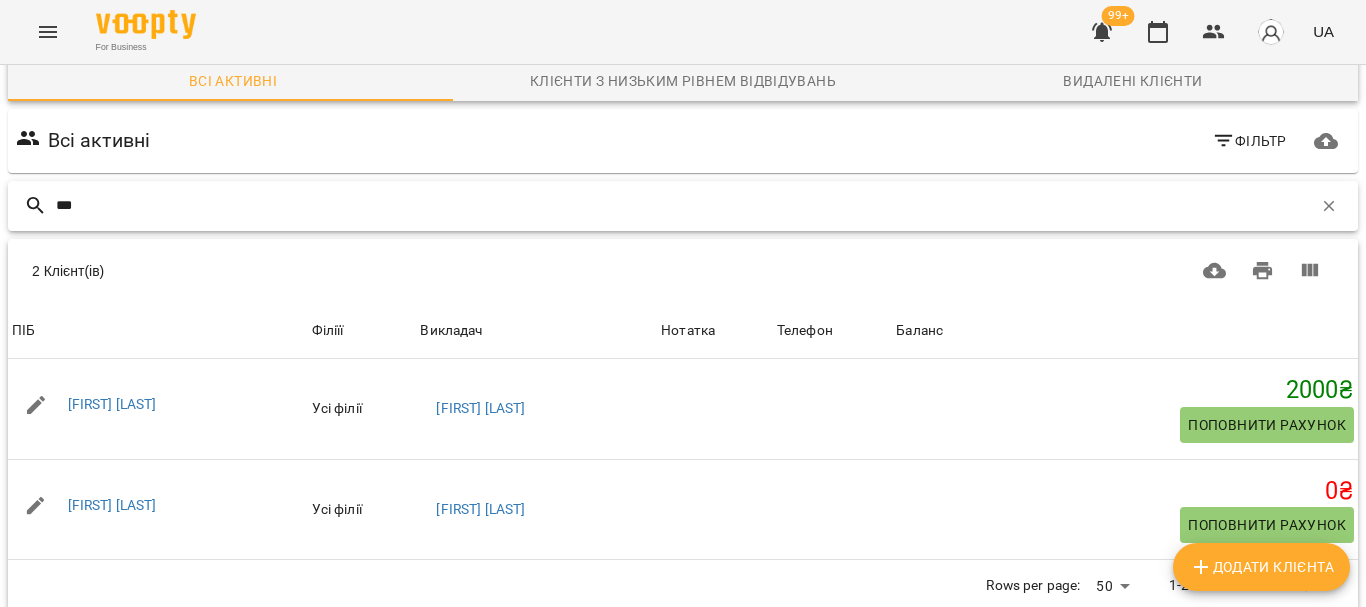 click on "***" at bounding box center (684, 205) 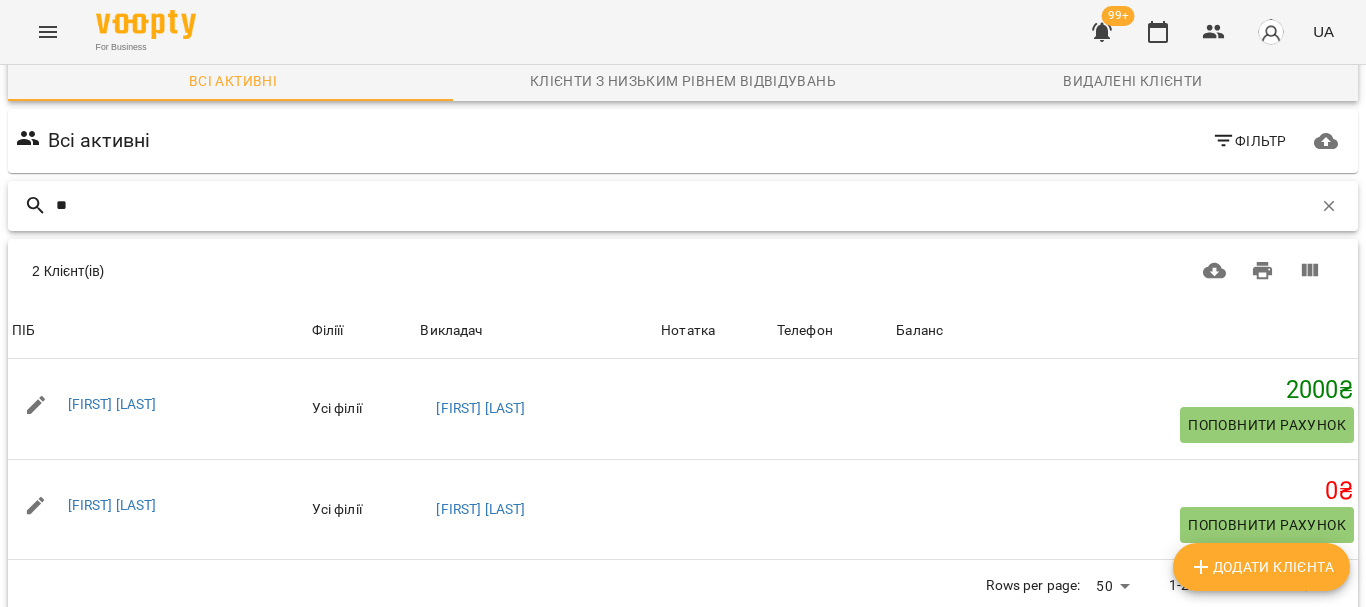 type on "*" 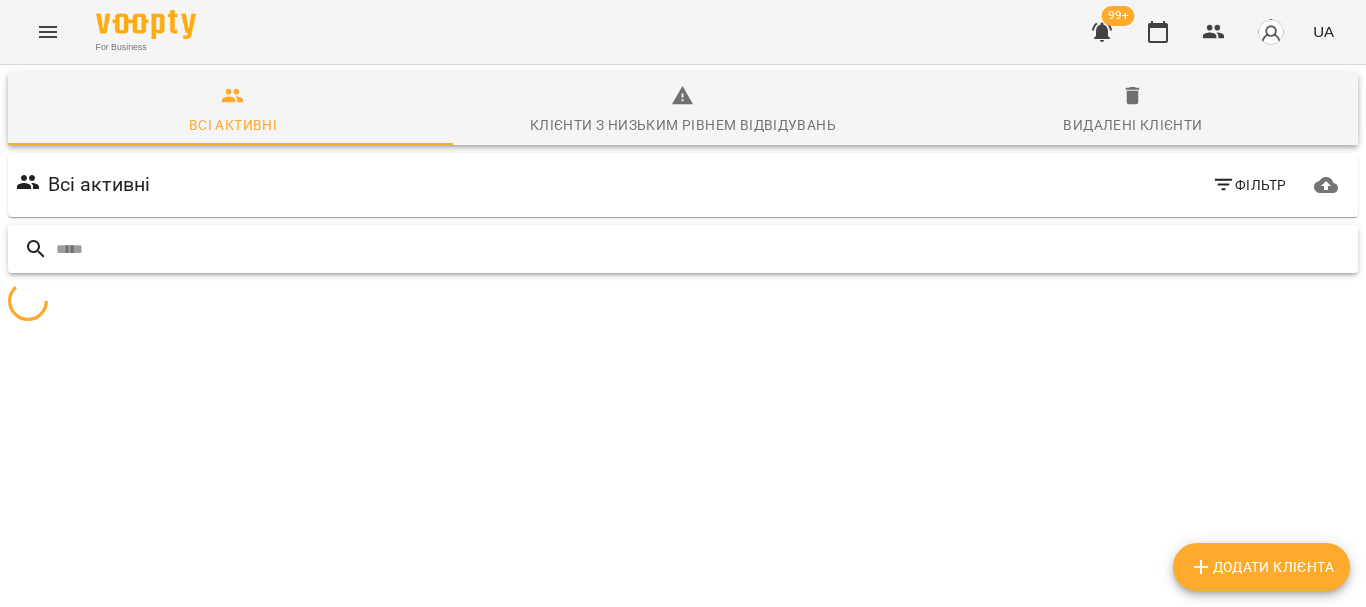 scroll, scrollTop: 0, scrollLeft: 0, axis: both 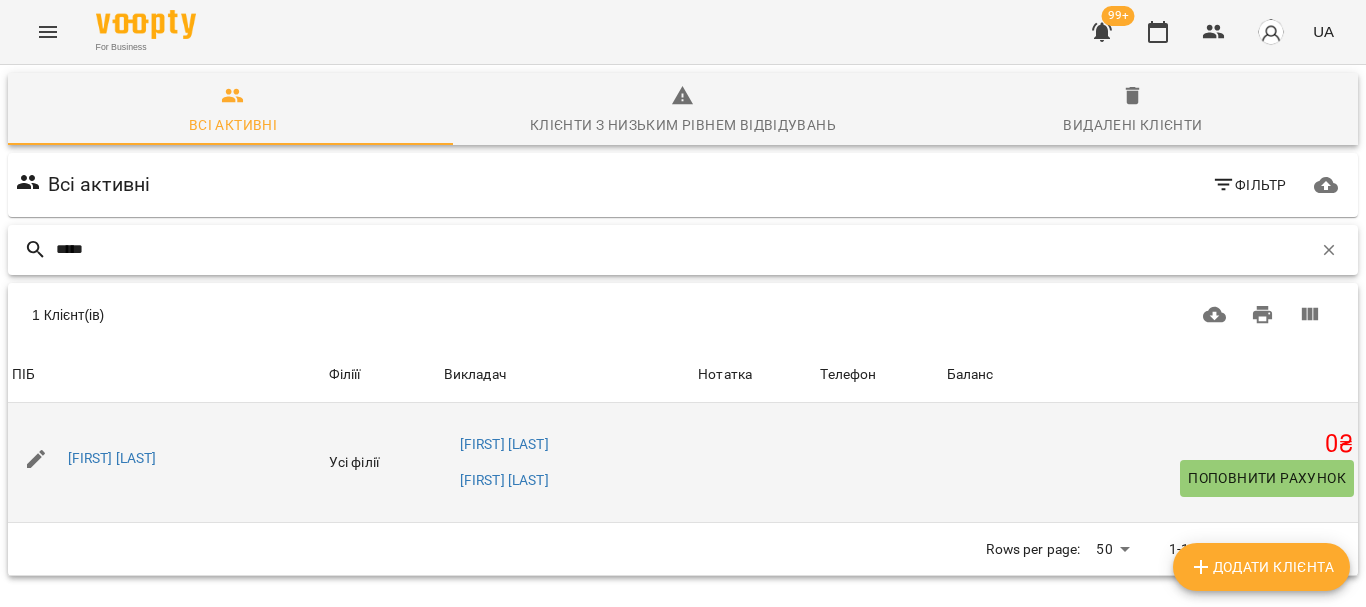 type on "*****" 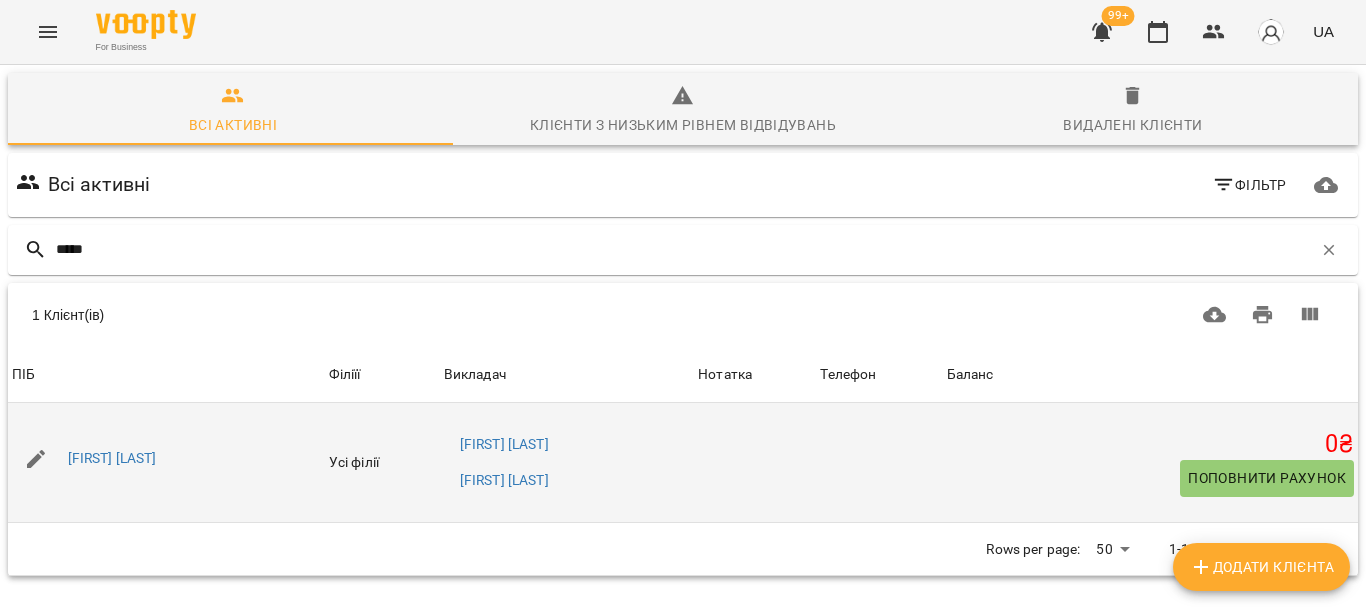 click on "Поповнити рахунок" at bounding box center [1267, 478] 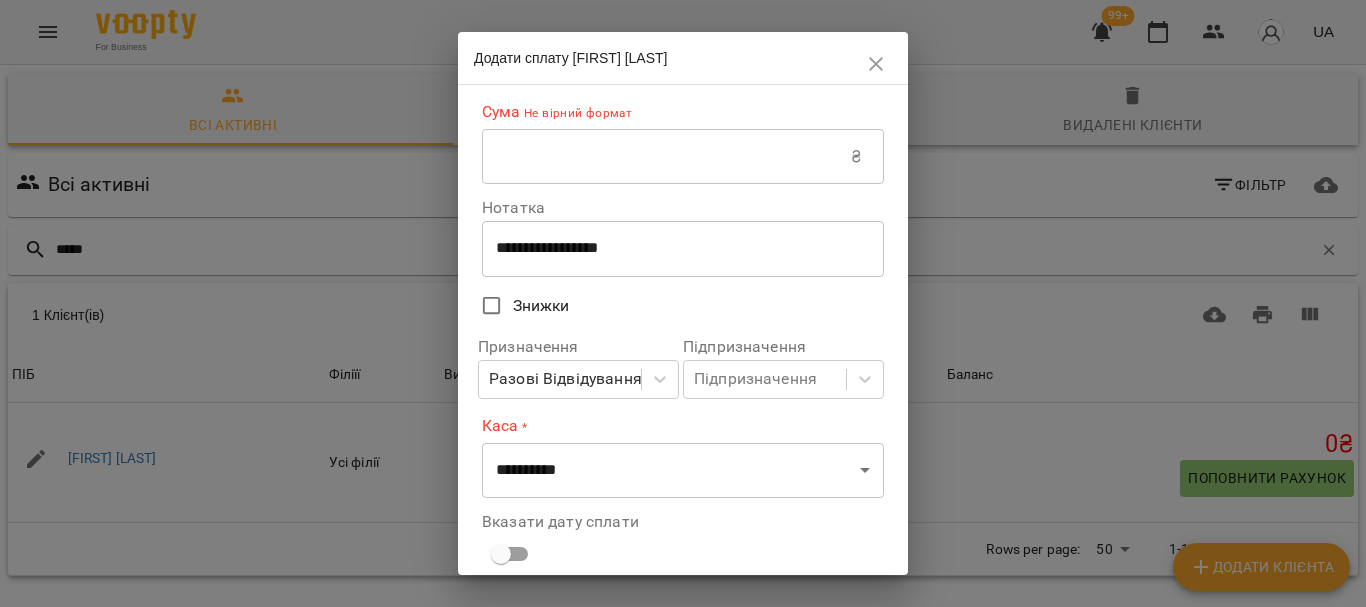 click at bounding box center (666, 157) 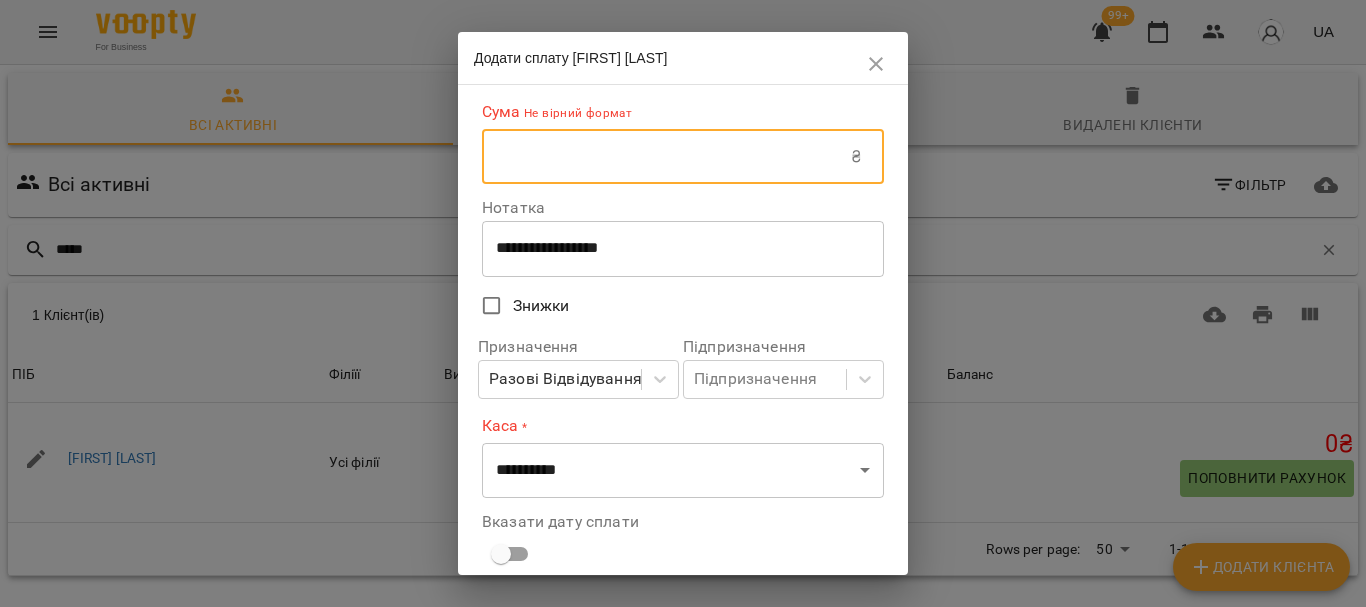 type on "****" 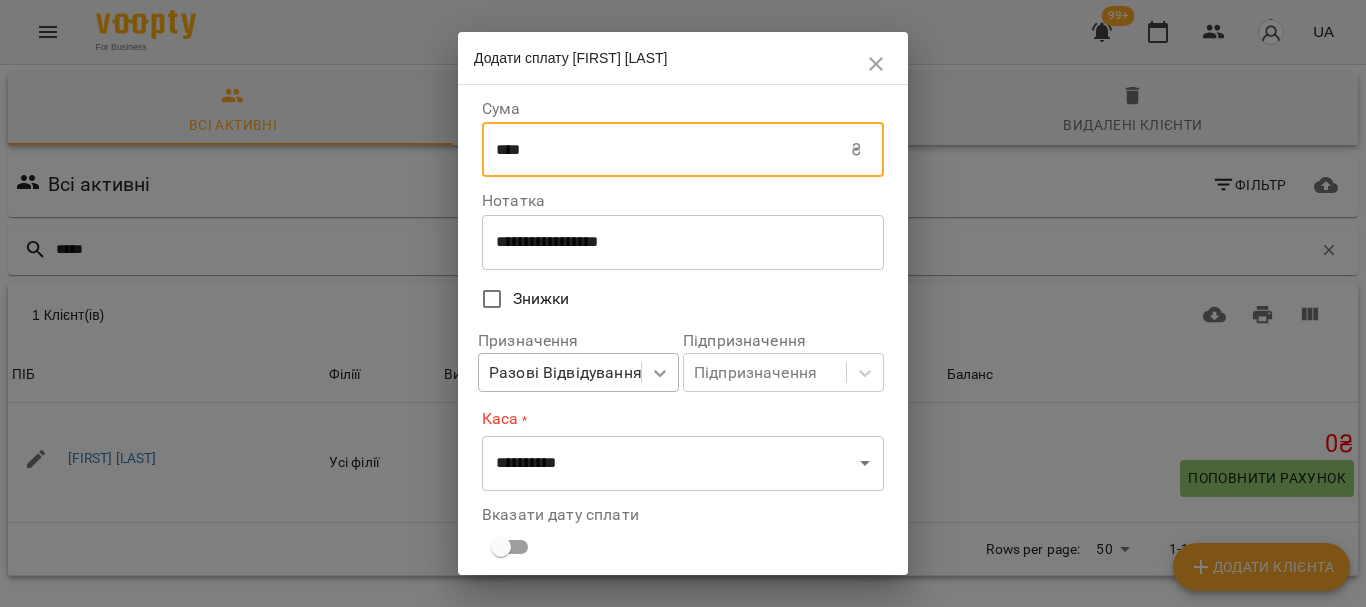 click 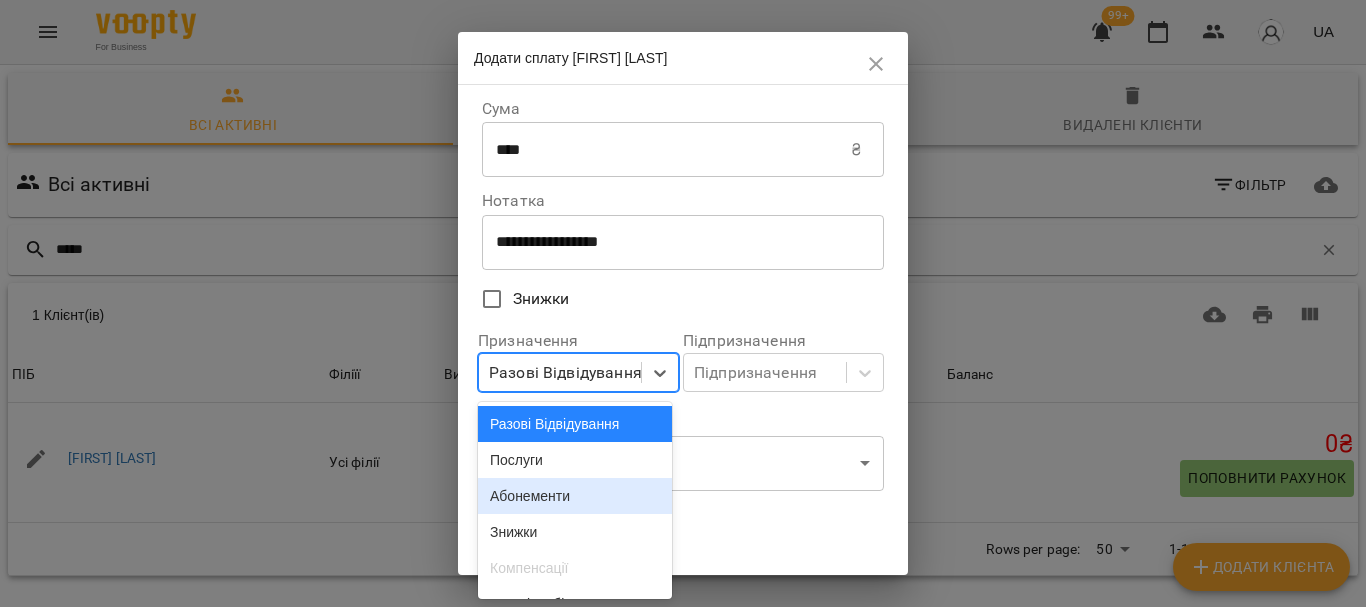 drag, startPoint x: 585, startPoint y: 491, endPoint x: 654, endPoint y: 491, distance: 69 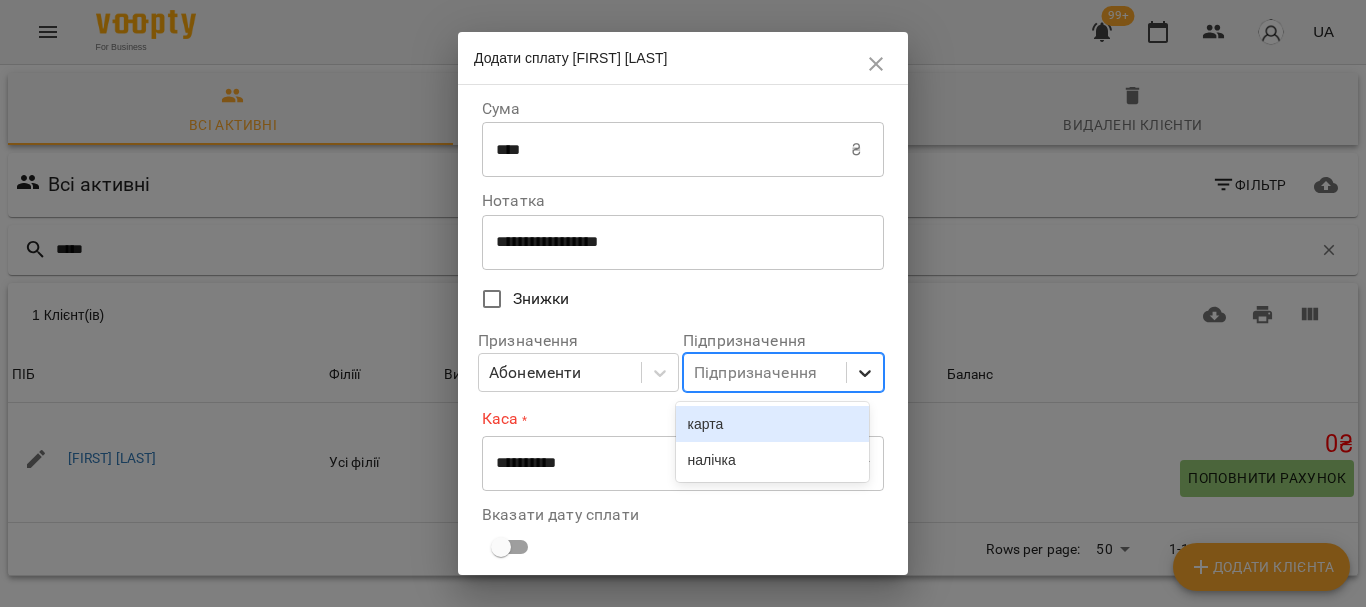 click at bounding box center [865, 373] 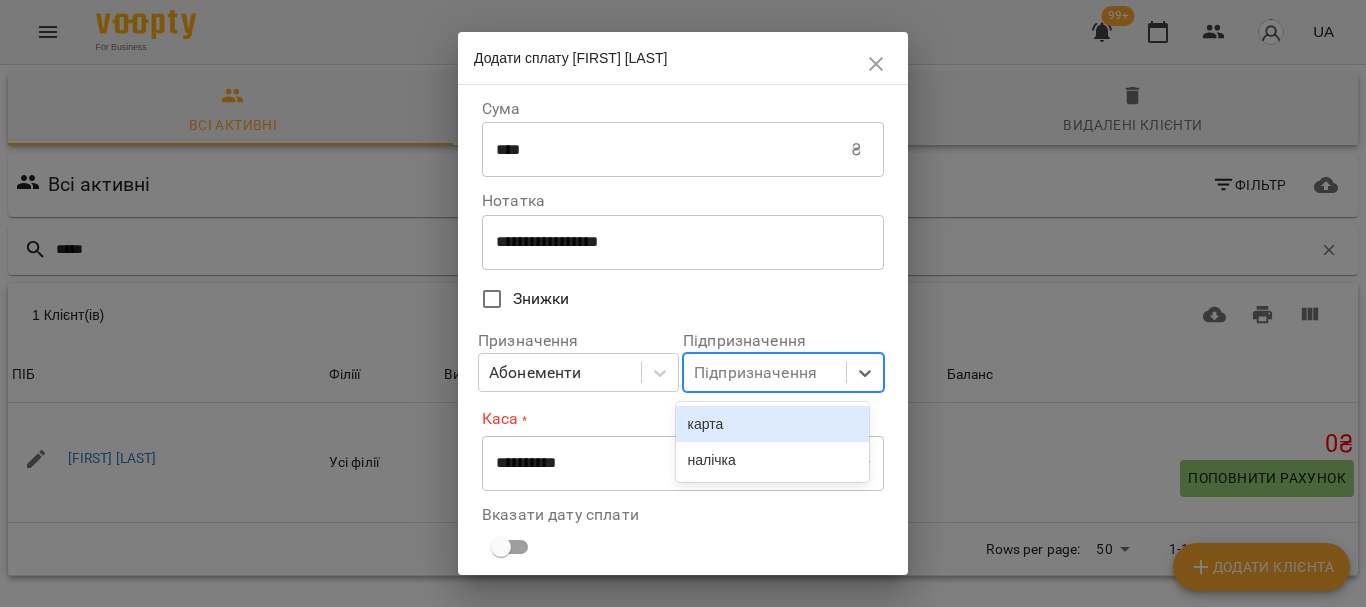 click on "карта" at bounding box center (773, 424) 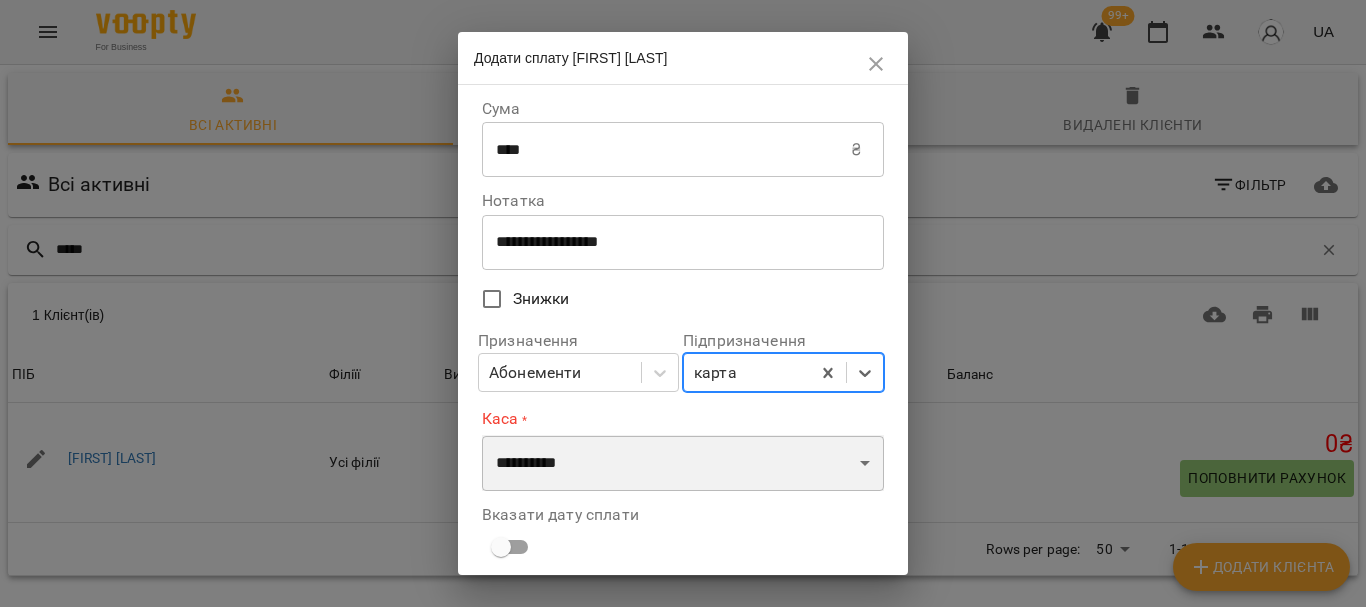 click on "**********" at bounding box center [683, 463] 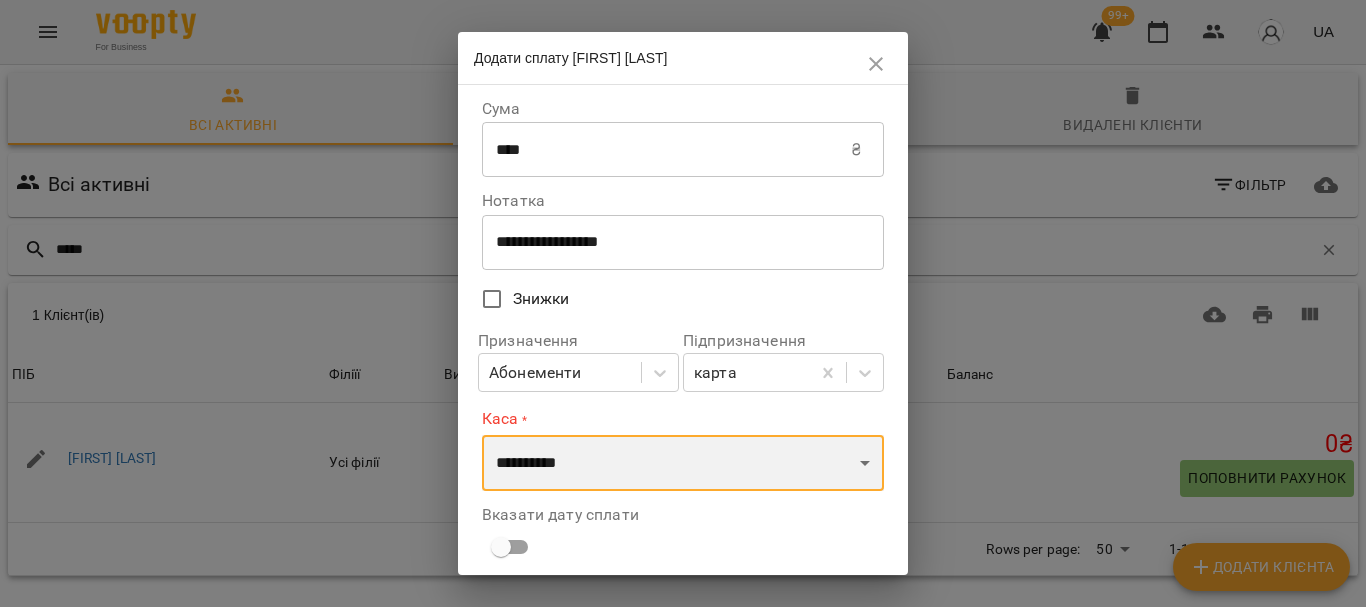 select on "****" 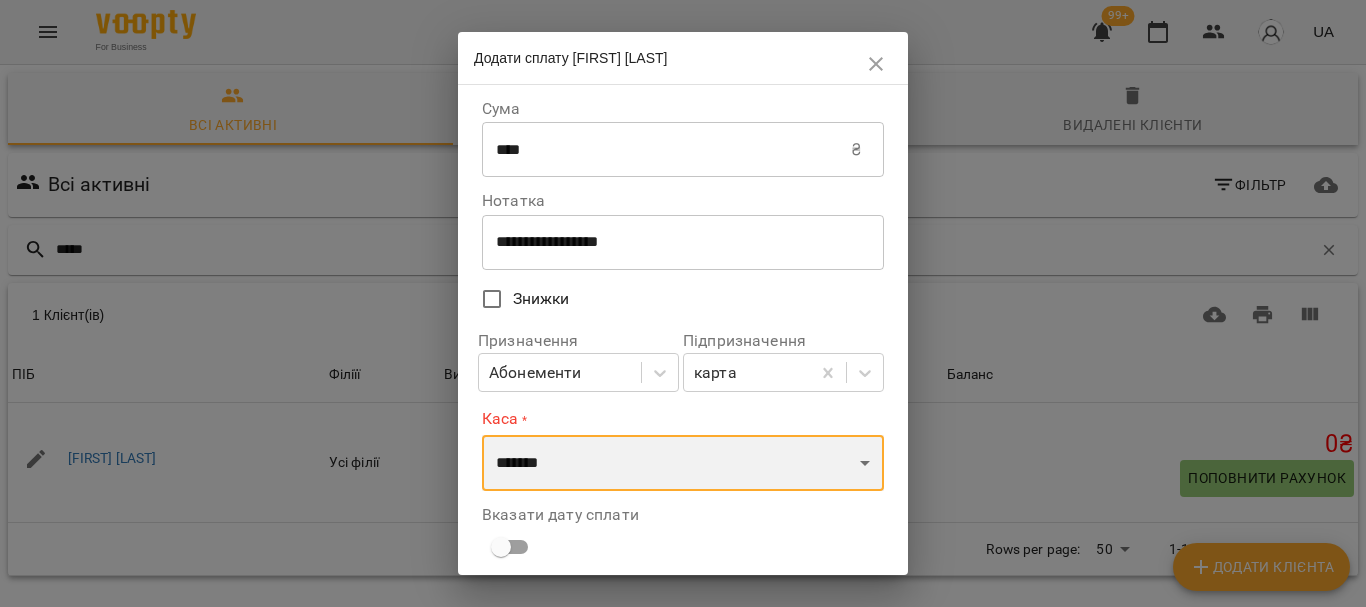 click on "**********" at bounding box center (683, 463) 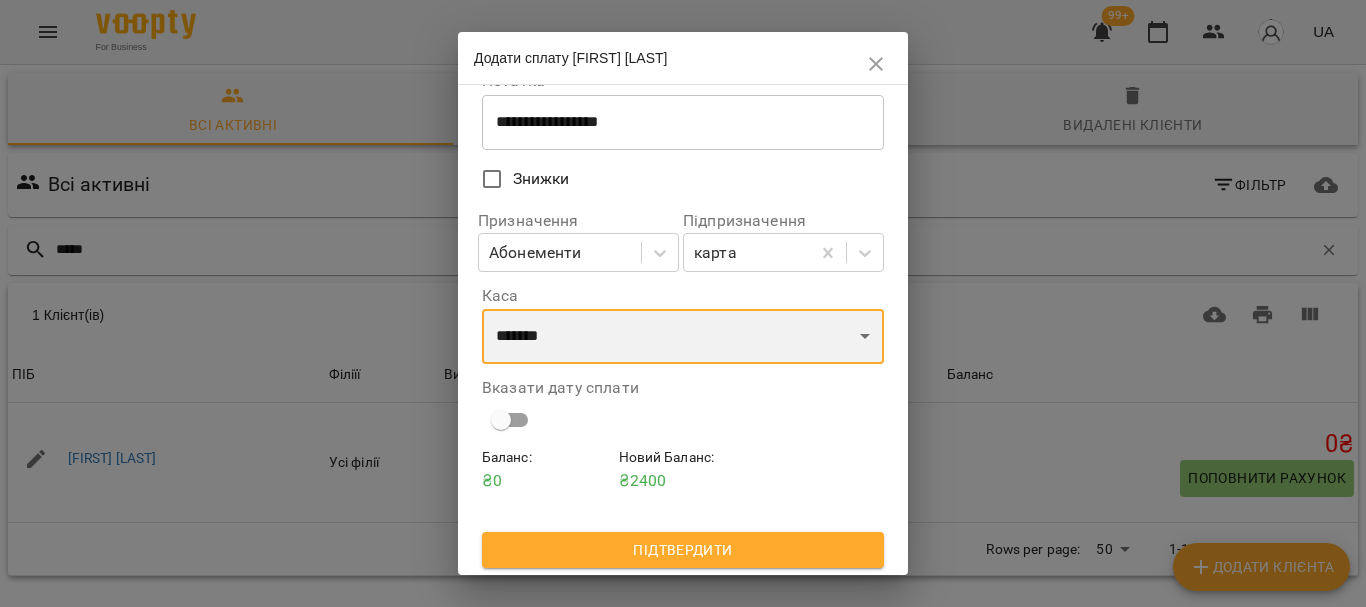 scroll, scrollTop: 124, scrollLeft: 0, axis: vertical 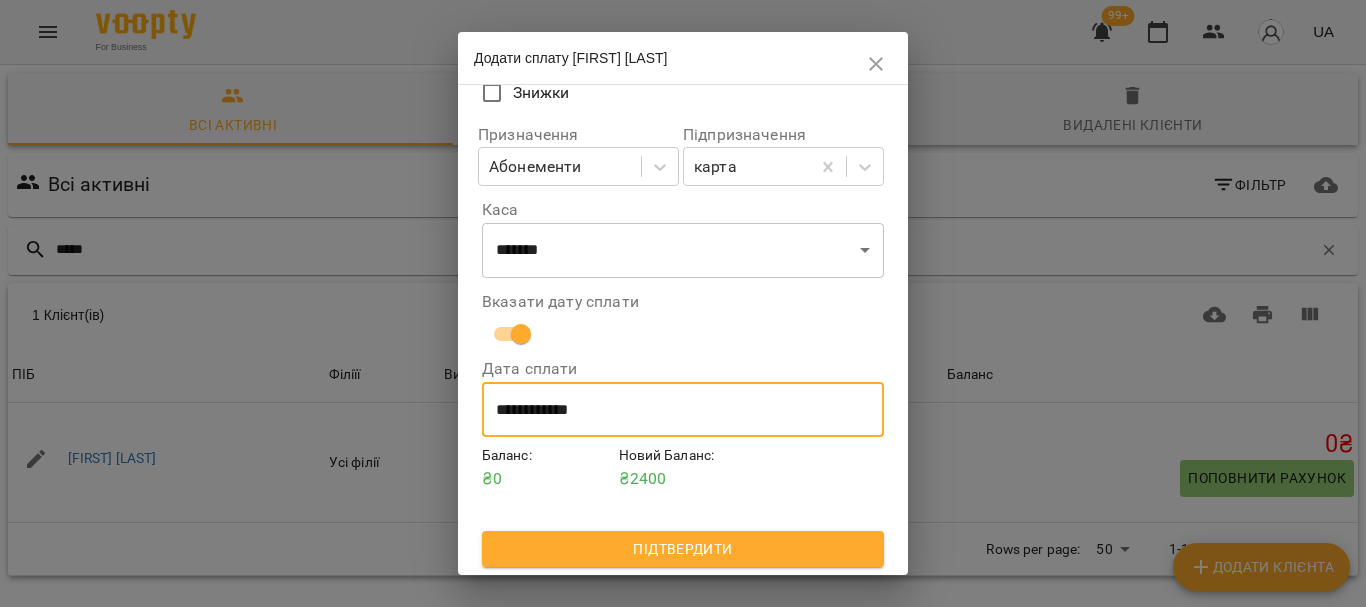 click on "**********" at bounding box center [683, 410] 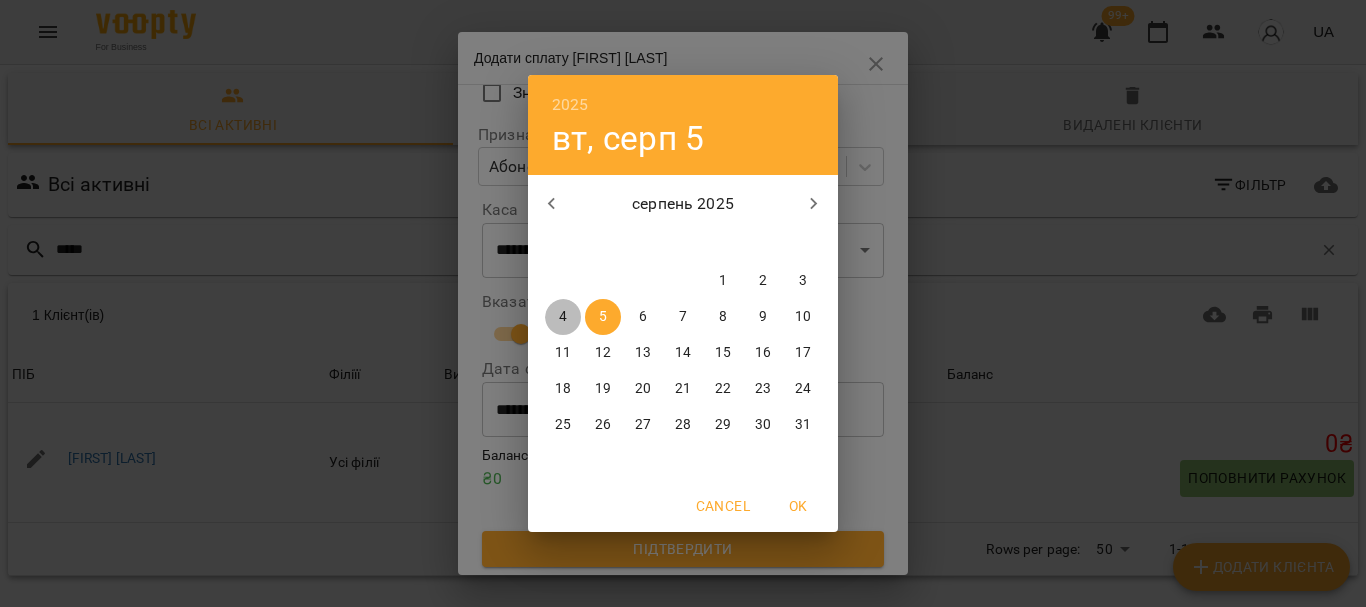 click on "4" at bounding box center (563, 317) 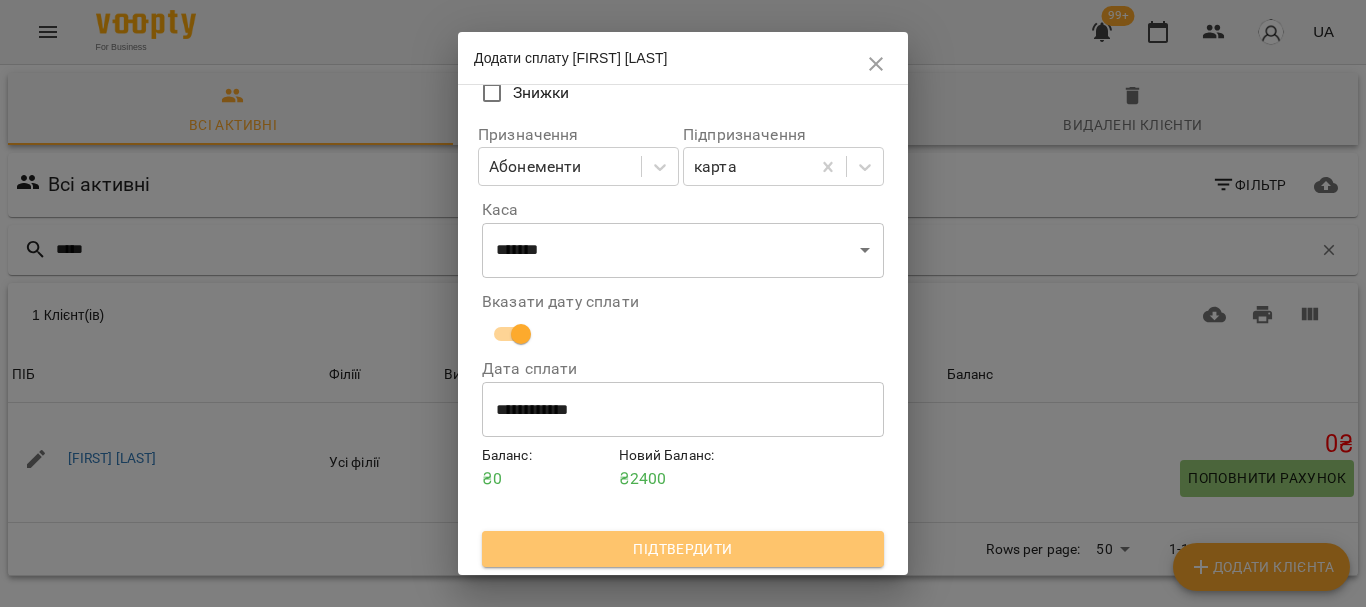 click on "Підтвердити" at bounding box center (683, 549) 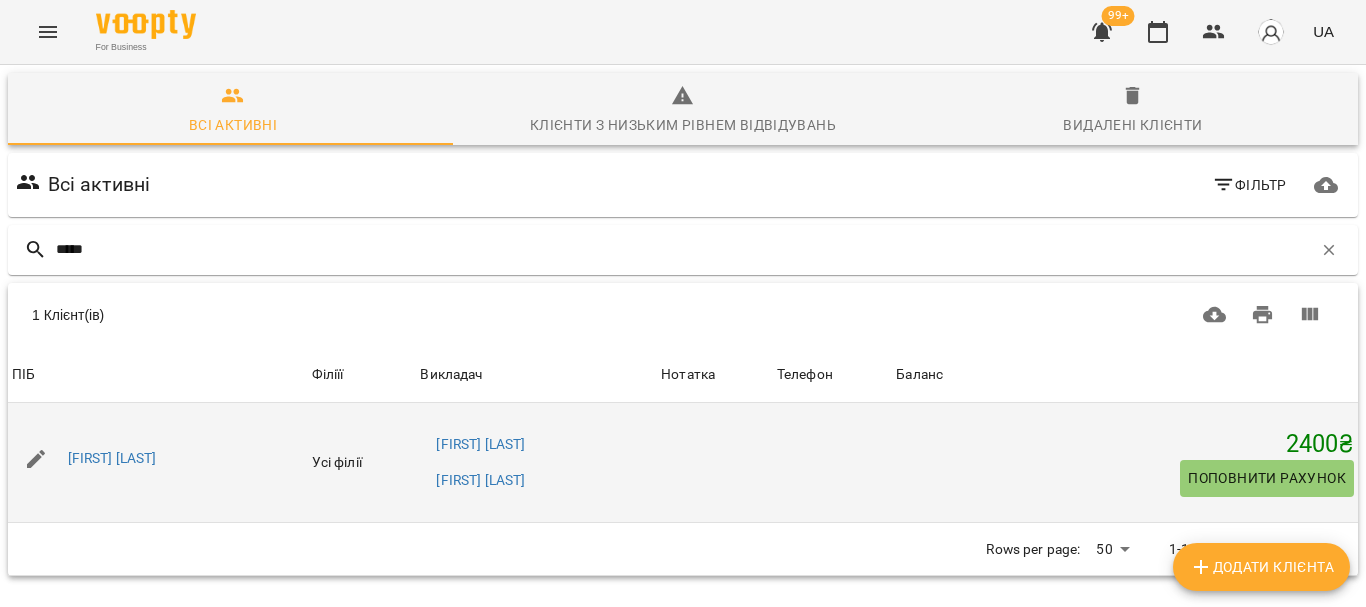 scroll, scrollTop: 88, scrollLeft: 0, axis: vertical 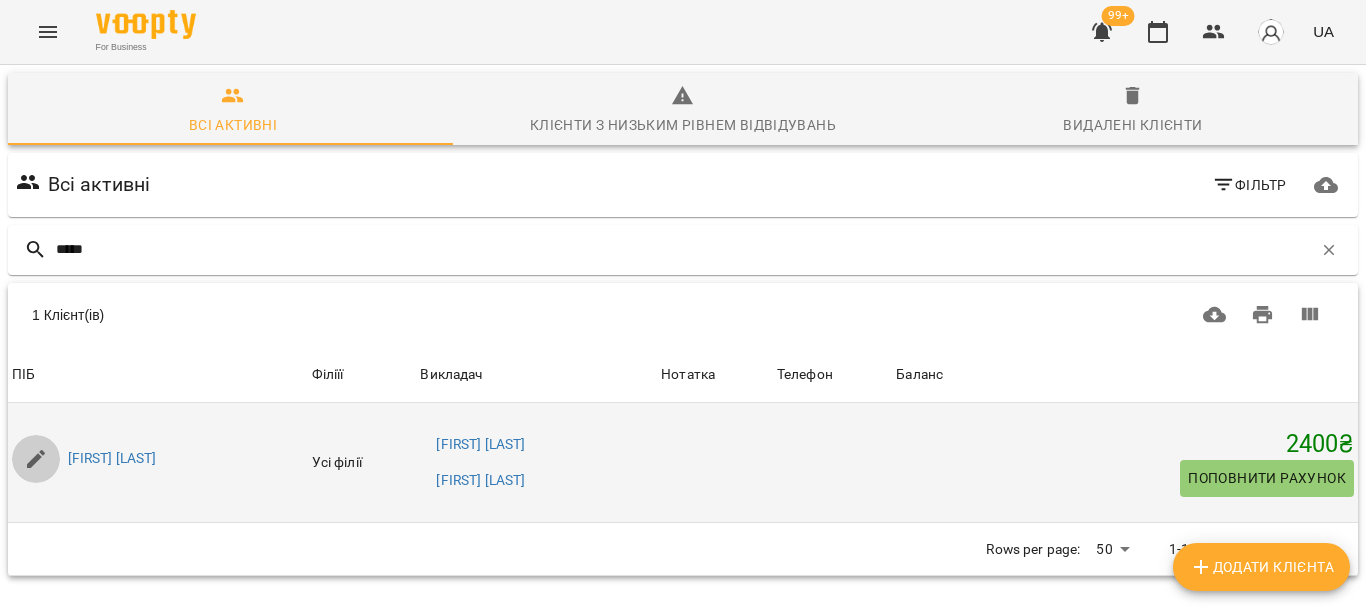 click at bounding box center [36, 459] 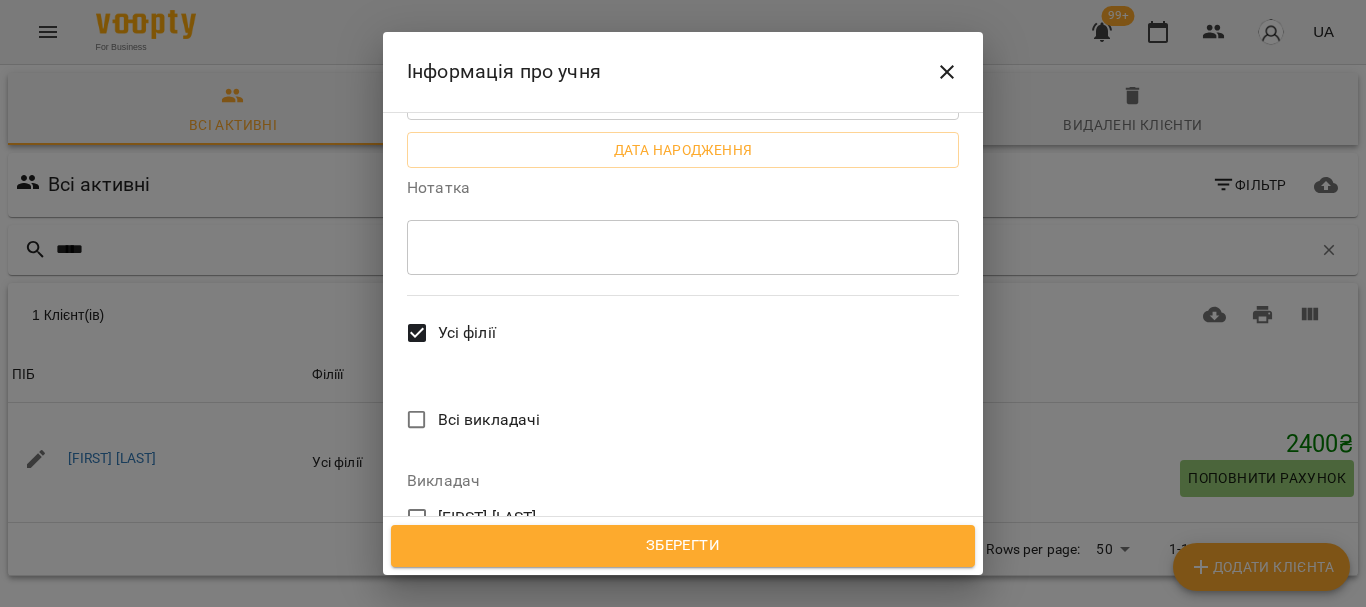 scroll, scrollTop: 1000, scrollLeft: 0, axis: vertical 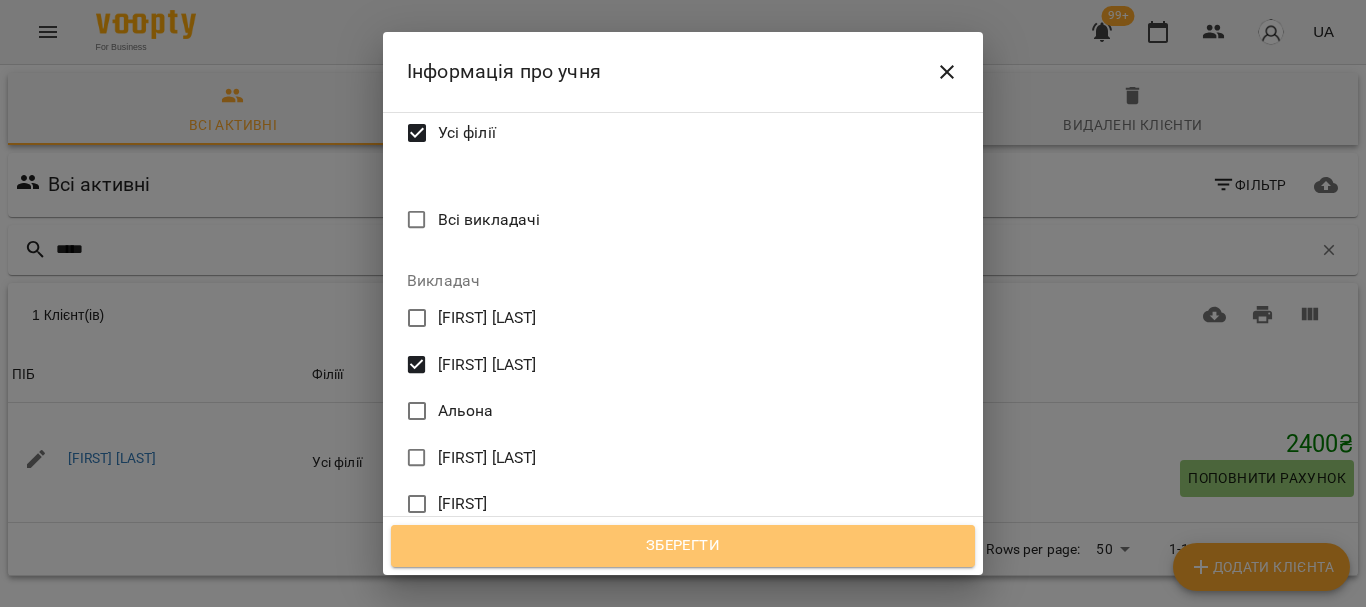 click on "Зберегти" at bounding box center (683, 546) 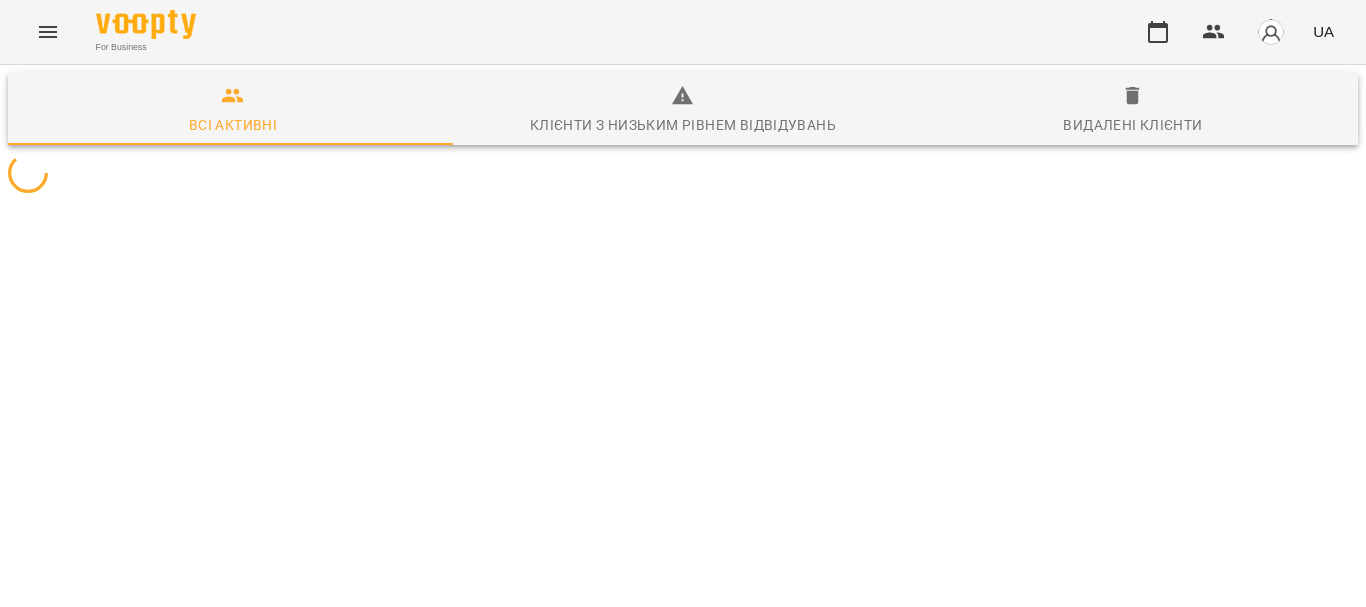 scroll, scrollTop: 0, scrollLeft: 0, axis: both 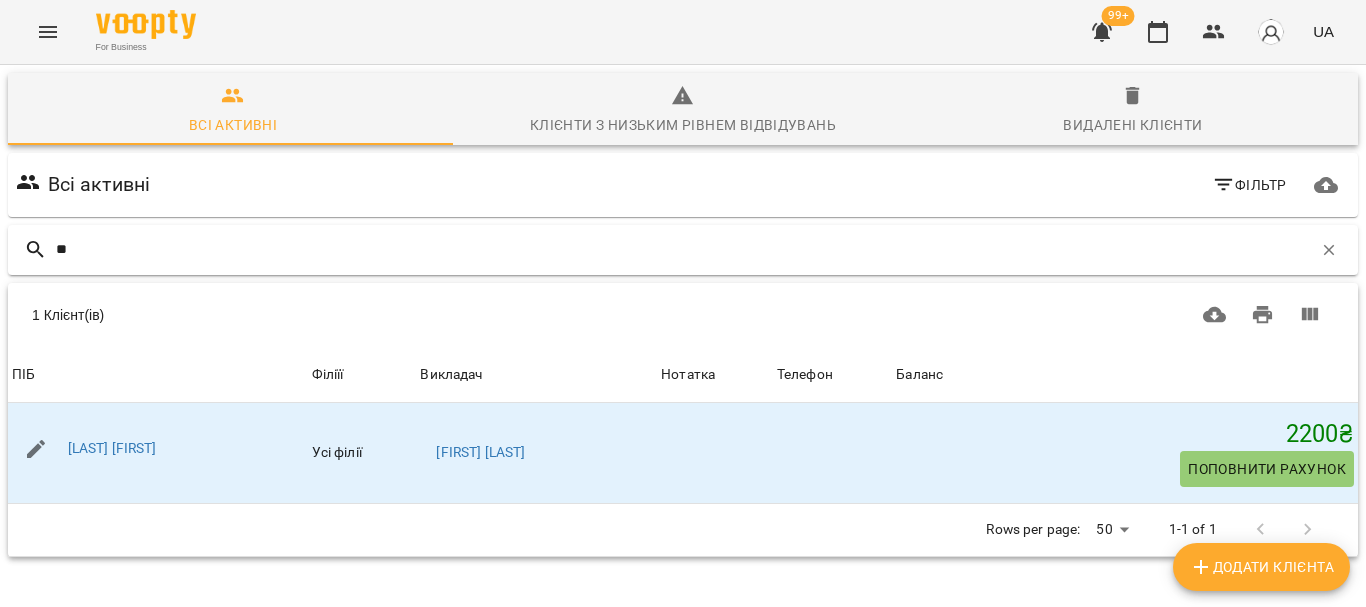 type on "*" 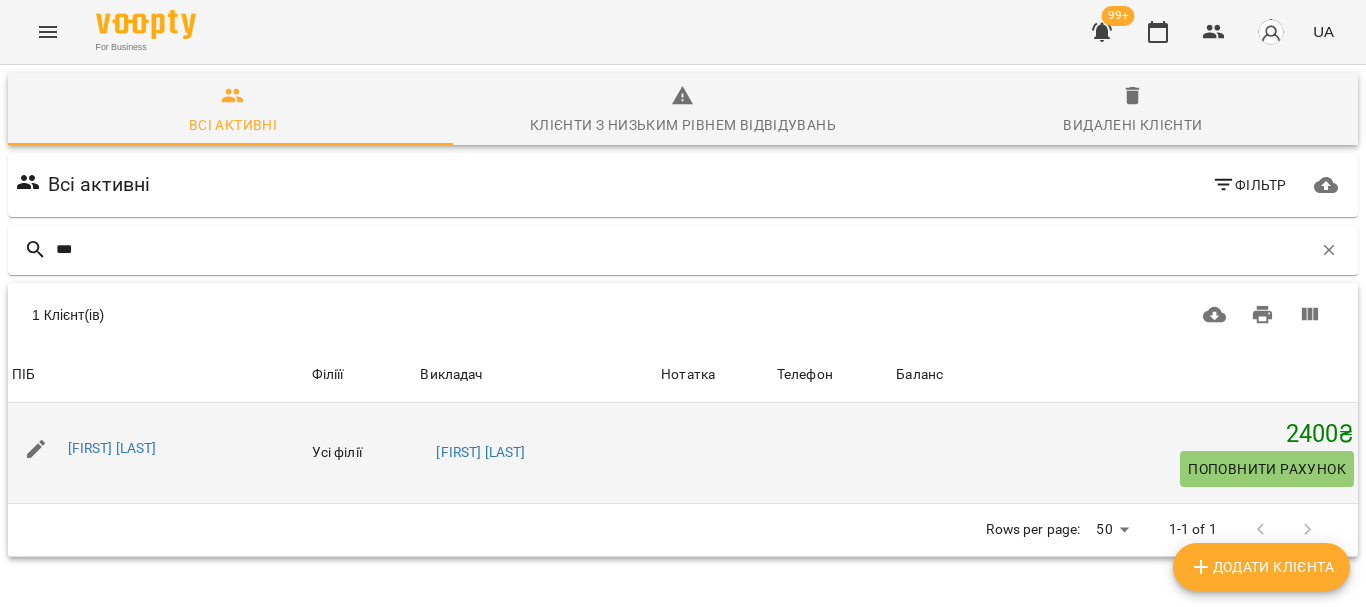 type on "***" 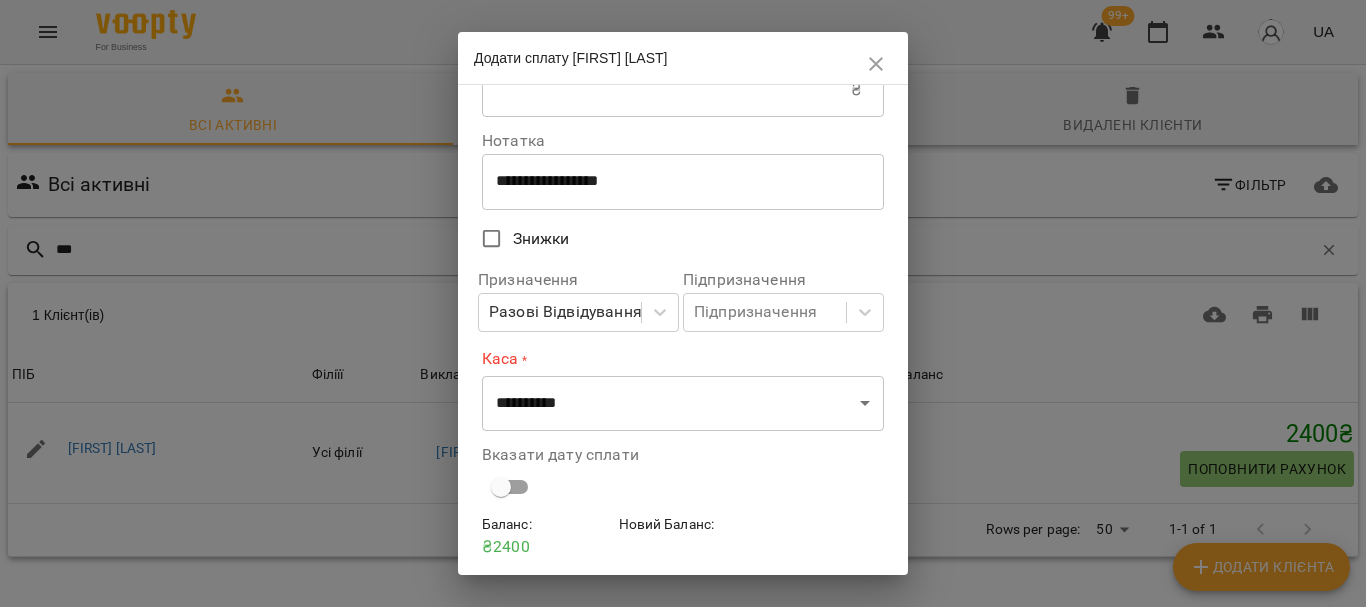 scroll, scrollTop: 137, scrollLeft: 0, axis: vertical 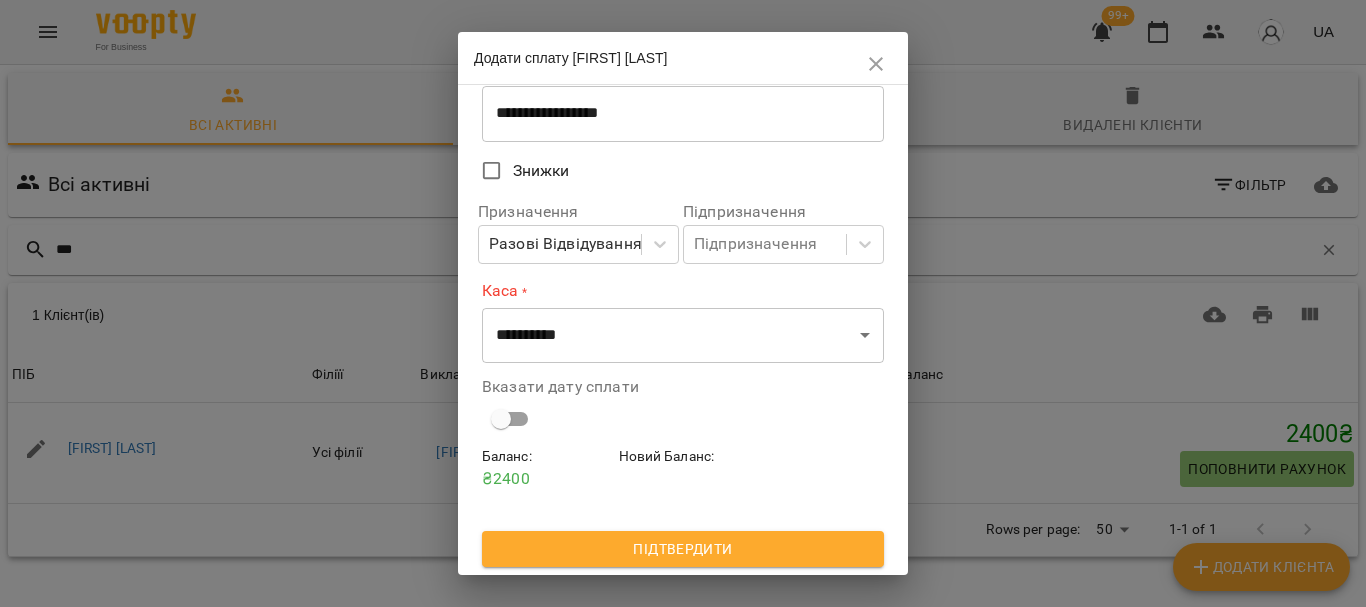 click on "₴ 2400" at bounding box center [546, 479] 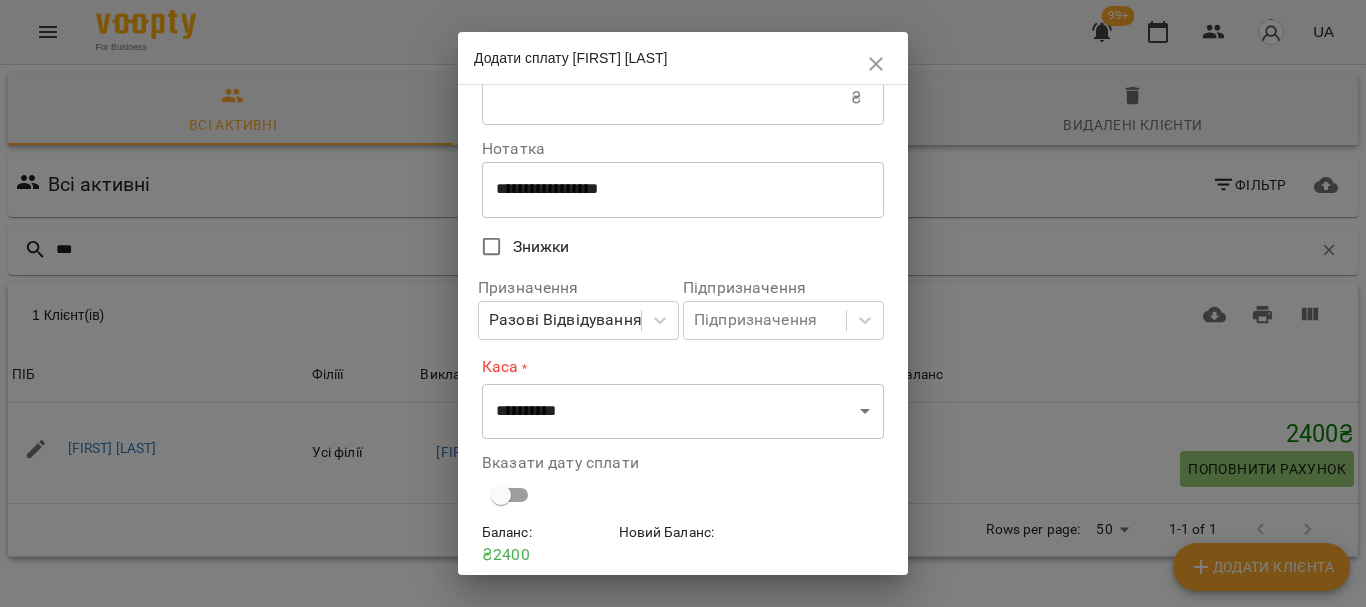 scroll, scrollTop: 0, scrollLeft: 0, axis: both 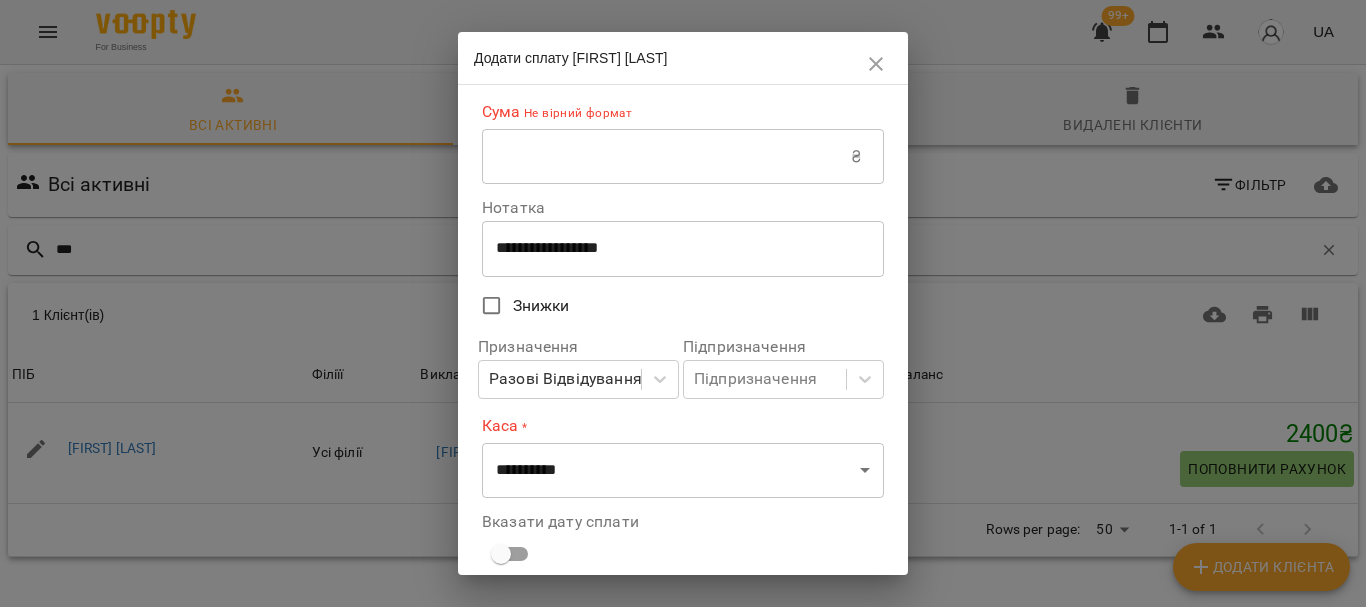 click 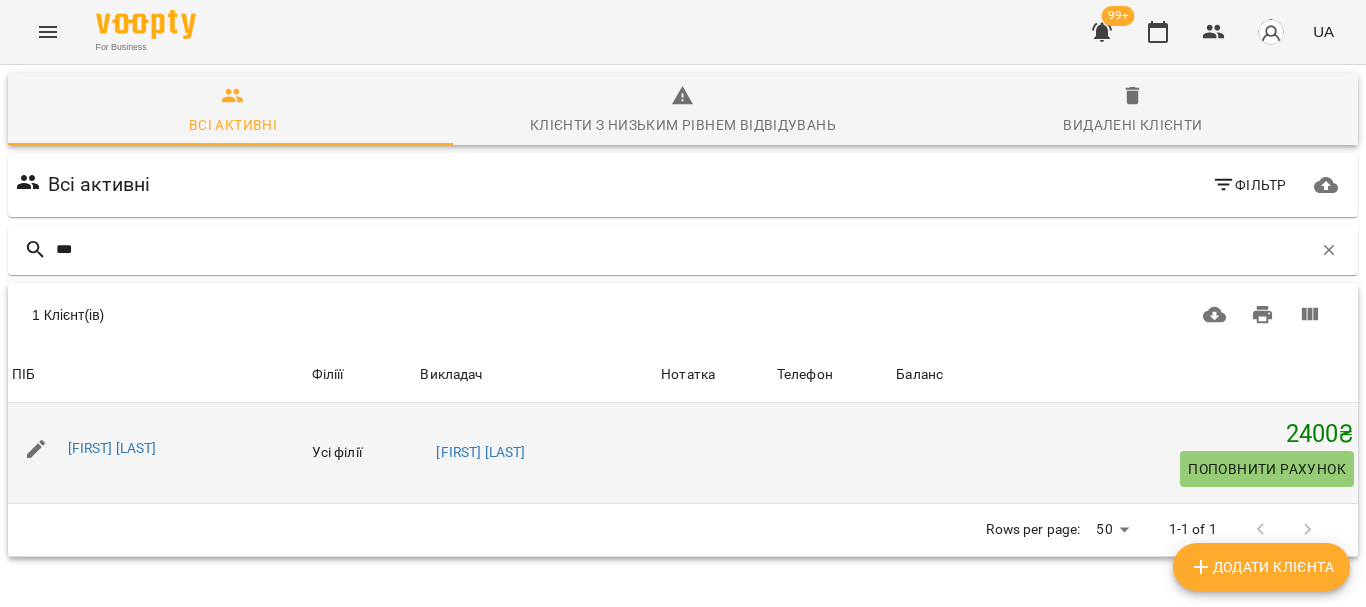 scroll, scrollTop: 88, scrollLeft: 0, axis: vertical 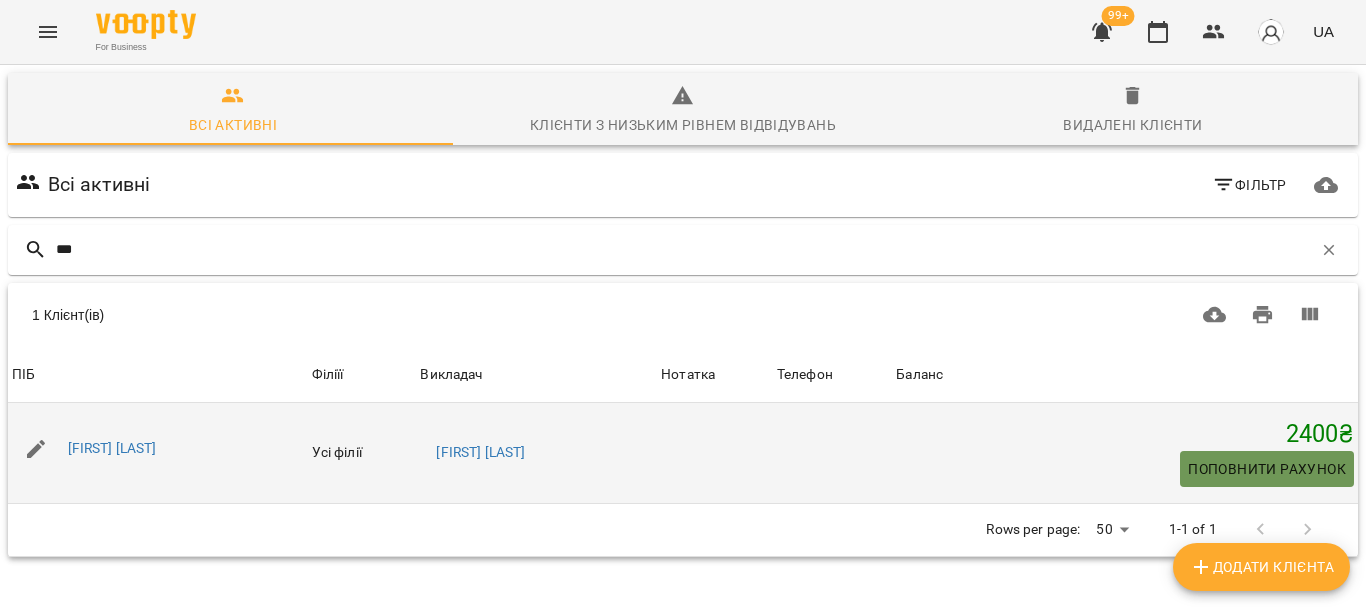 click on "Поповнити рахунок" at bounding box center (1267, 469) 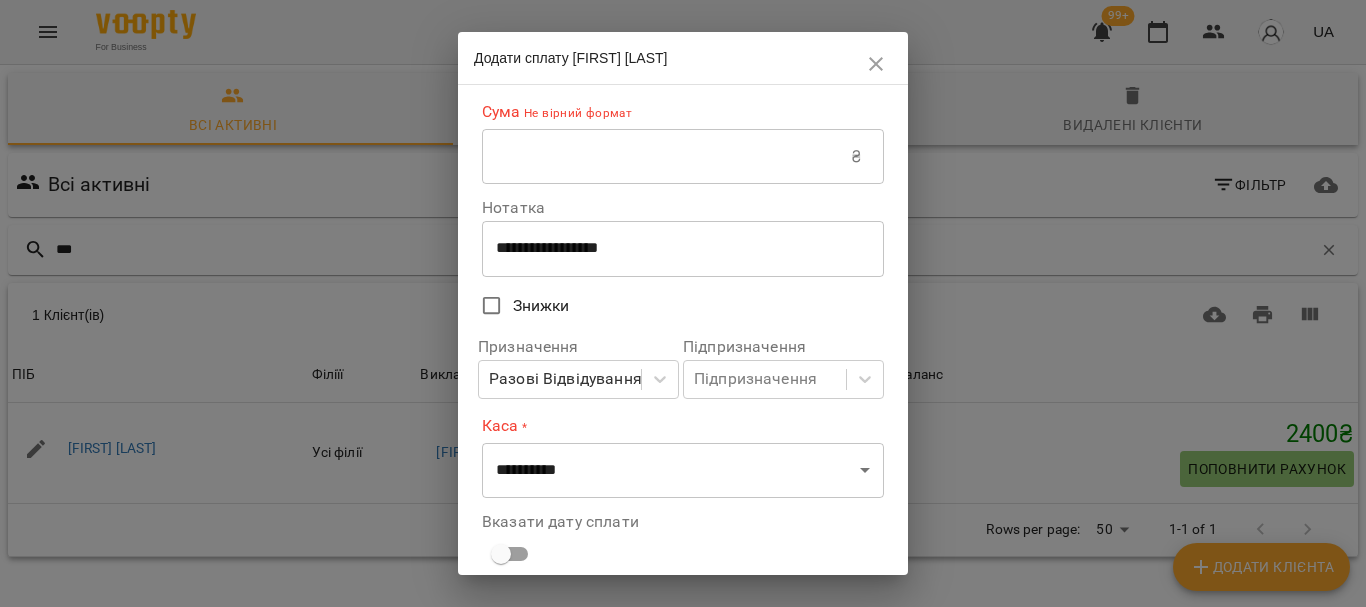 scroll, scrollTop: 137, scrollLeft: 0, axis: vertical 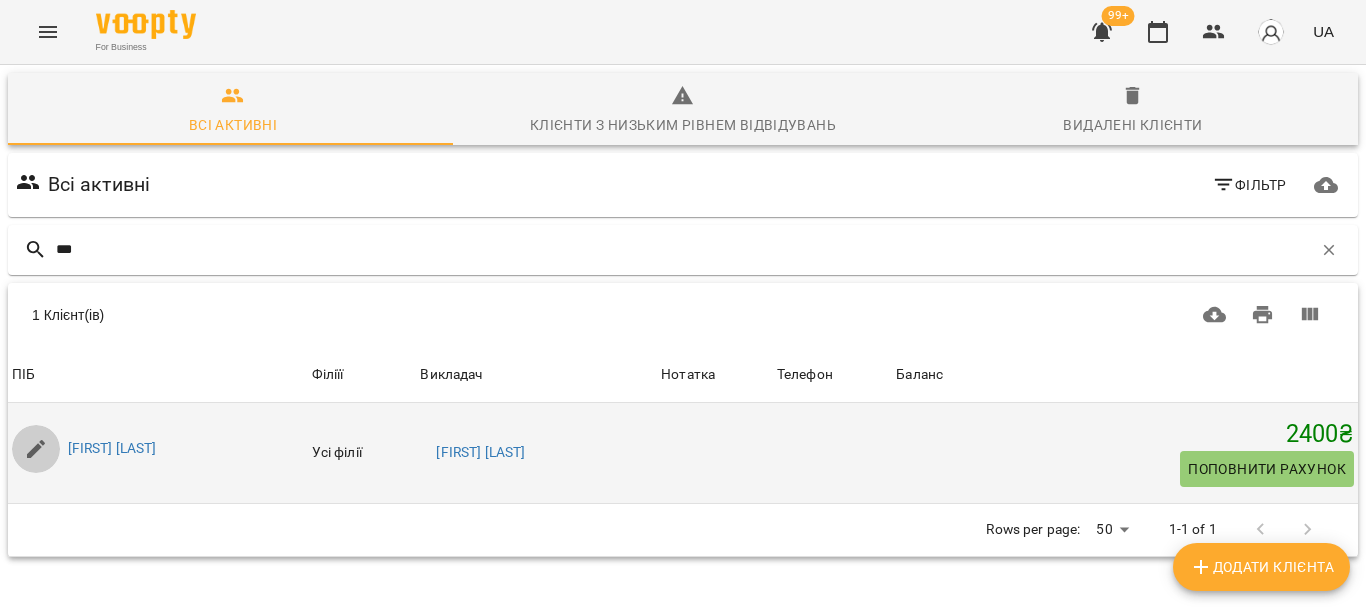 click at bounding box center (36, 449) 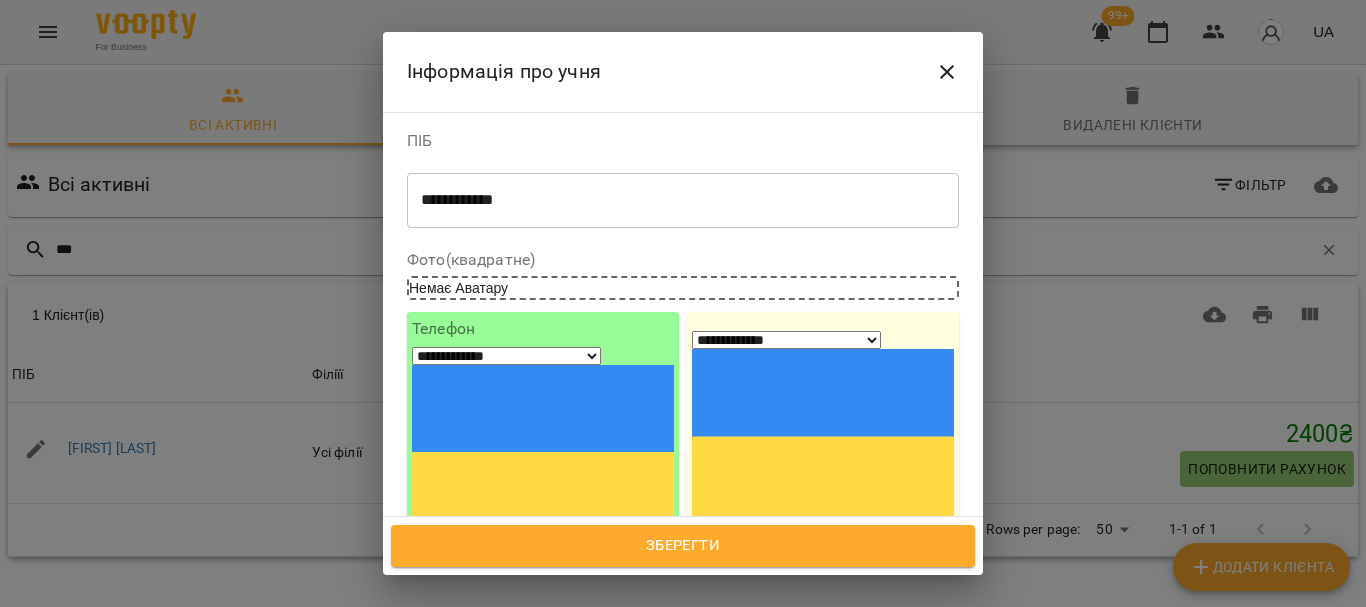 click on "Видалити" at bounding box center (823, 659) 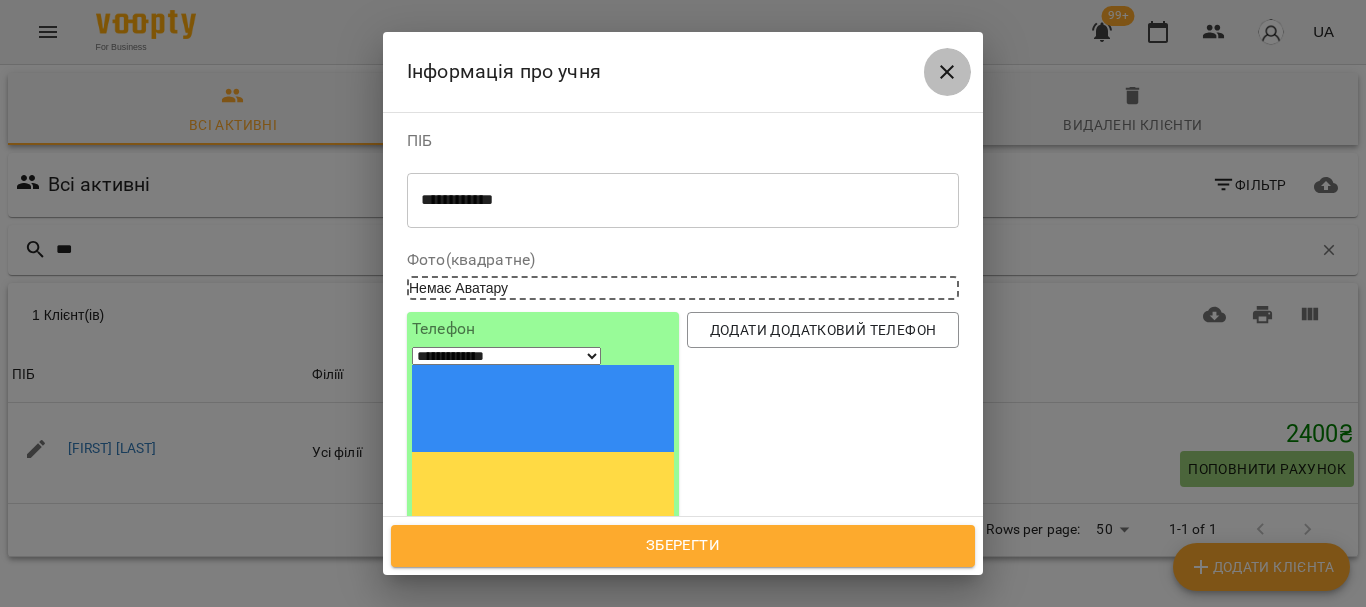 click 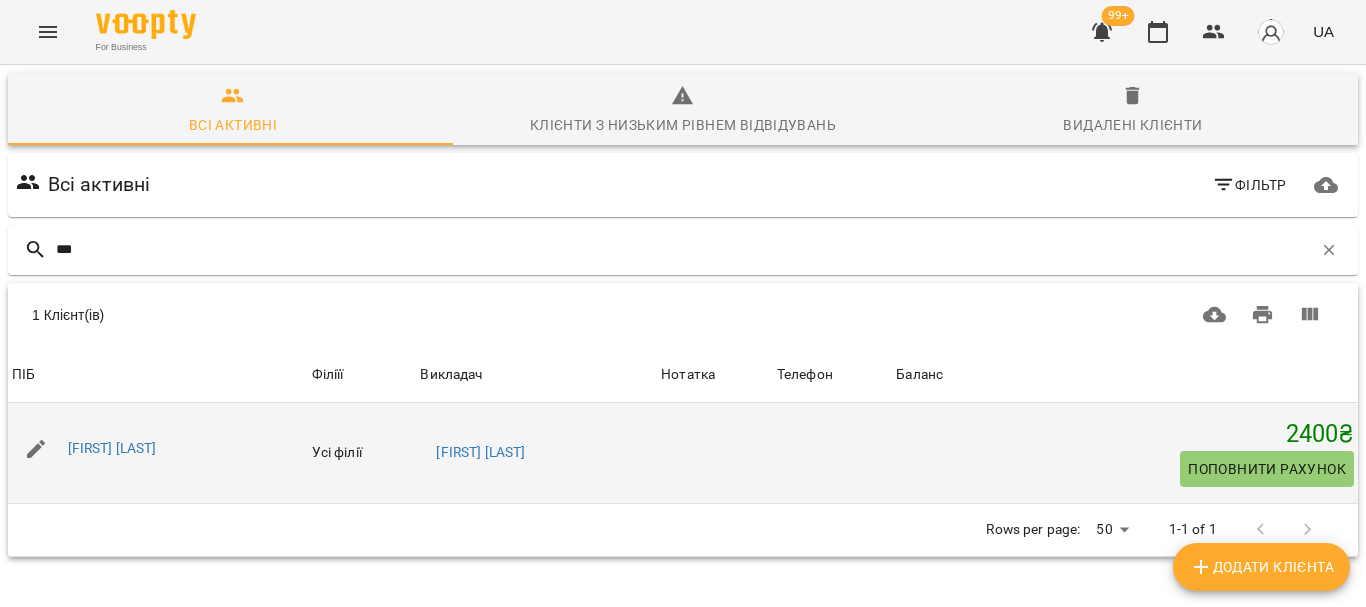 click on "2400 ₴" at bounding box center (1125, 434) 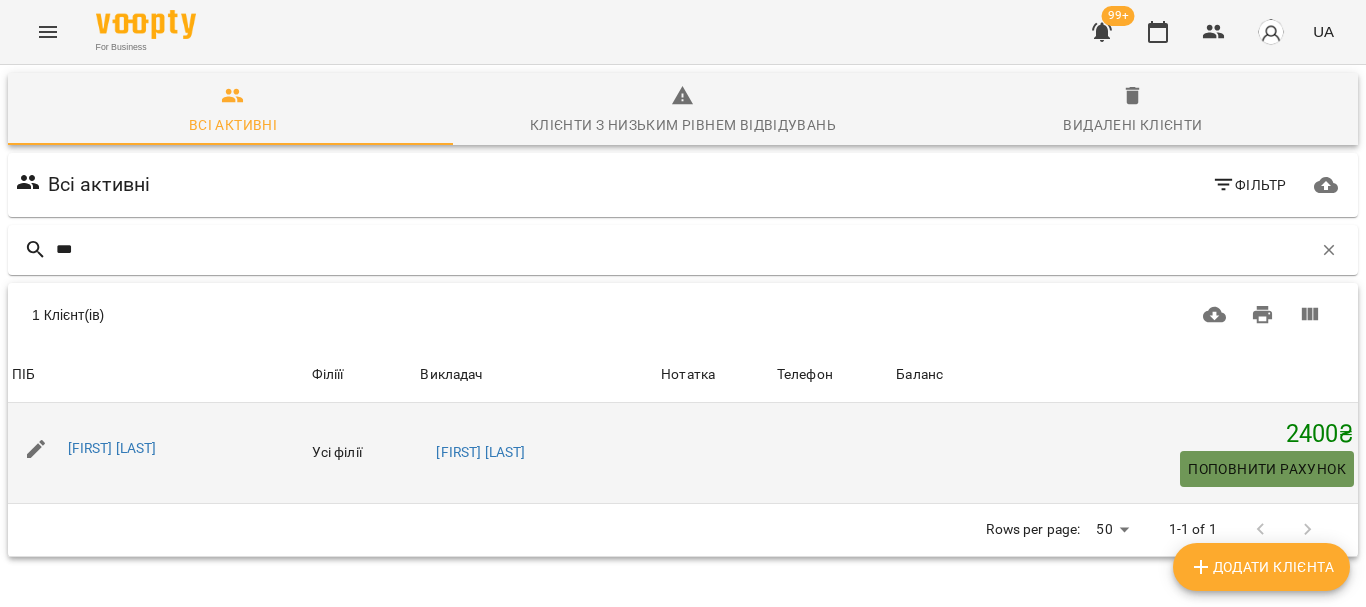 click on "Поповнити рахунок" at bounding box center [1267, 469] 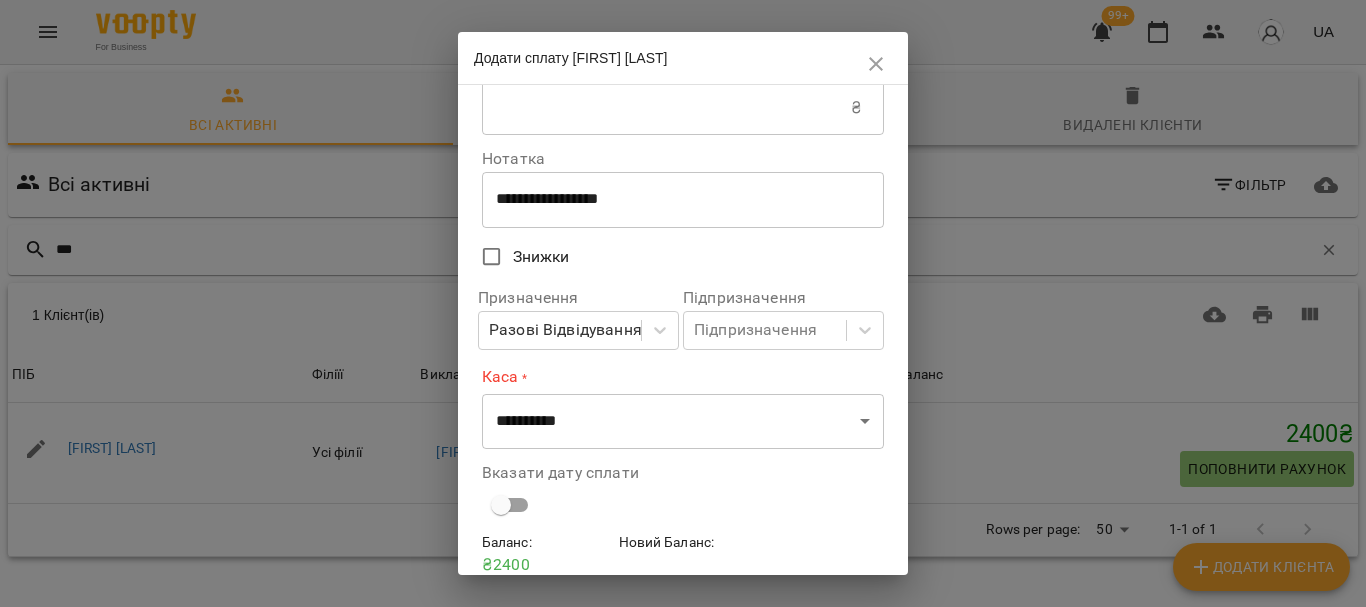 scroll, scrollTop: 137, scrollLeft: 0, axis: vertical 